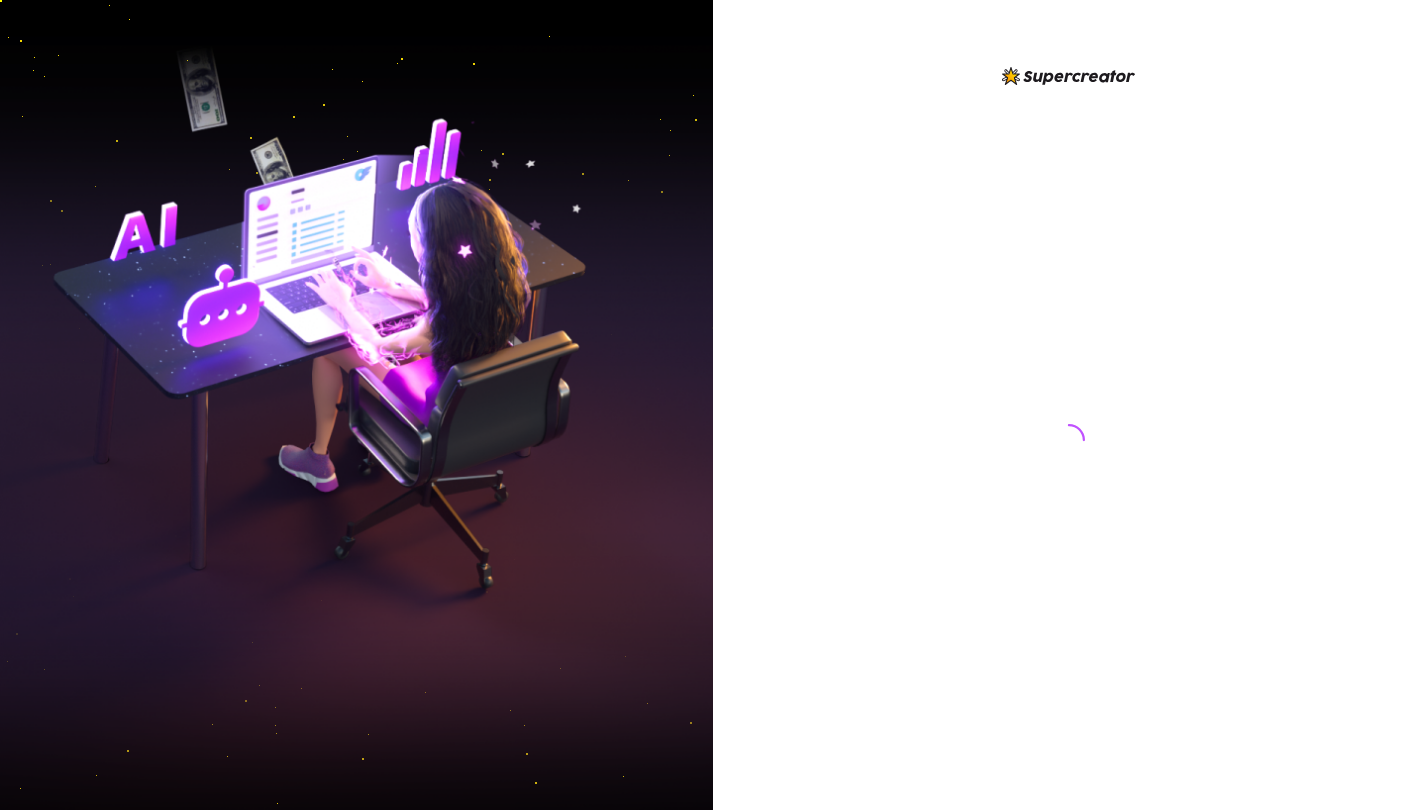 scroll, scrollTop: 0, scrollLeft: 0, axis: both 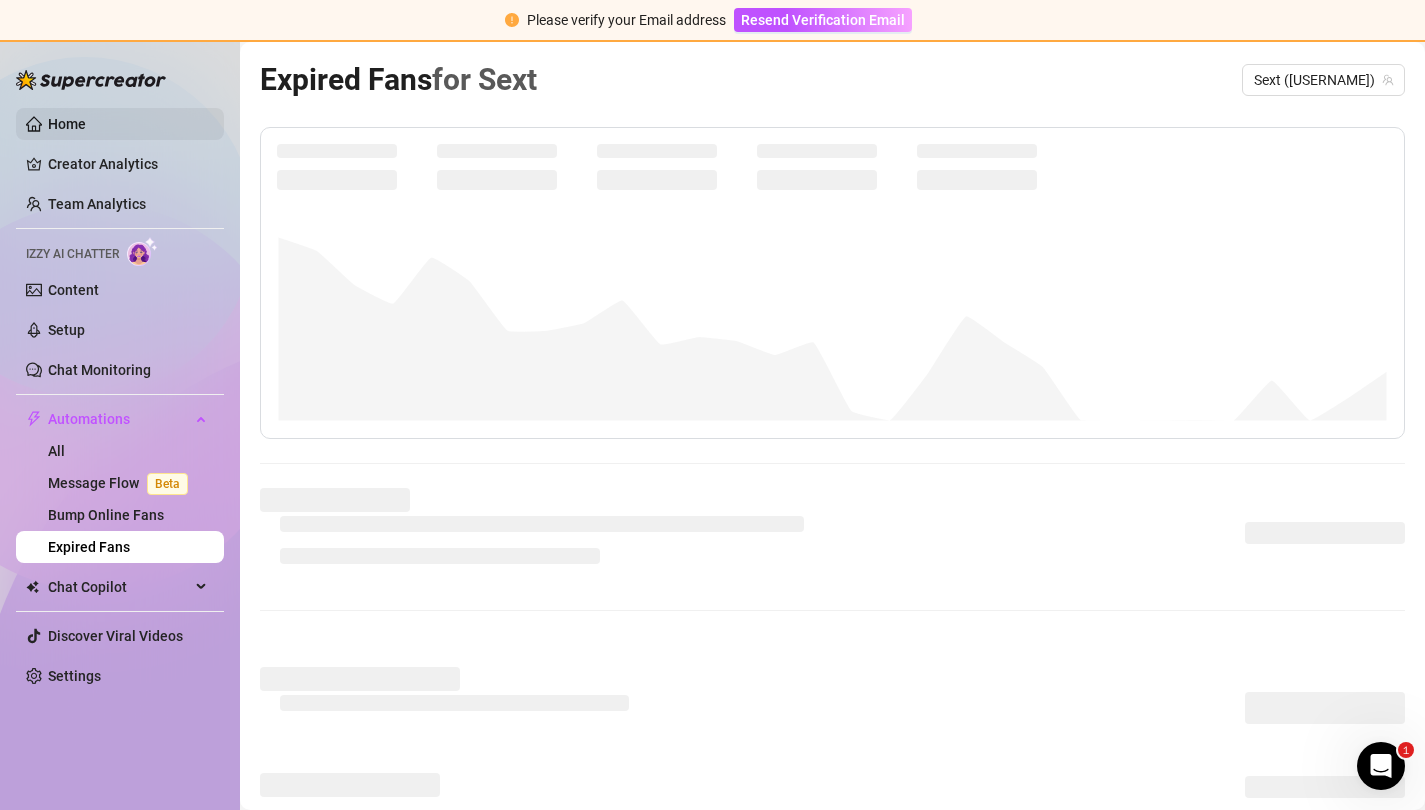 click on "Home" at bounding box center [67, 124] 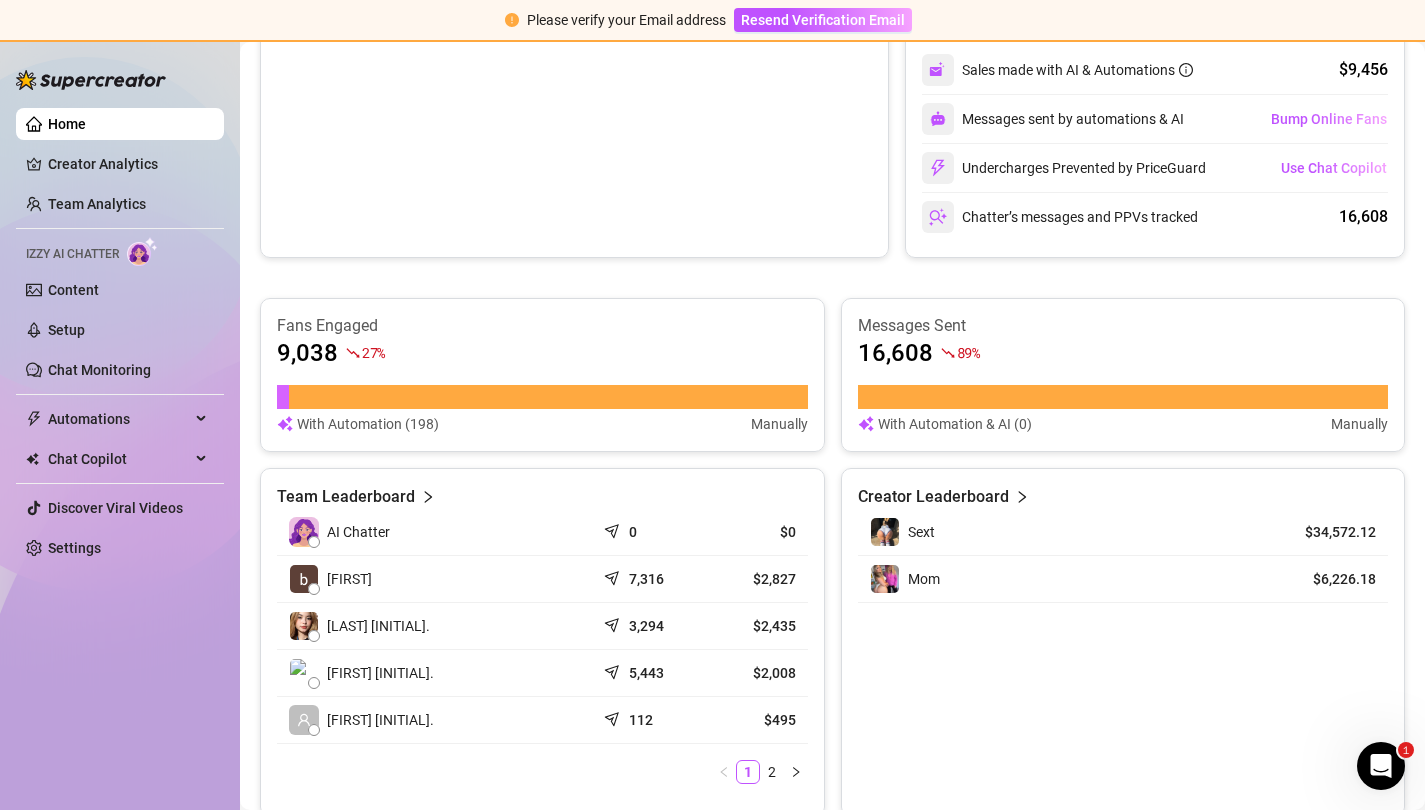 scroll, scrollTop: 431, scrollLeft: 0, axis: vertical 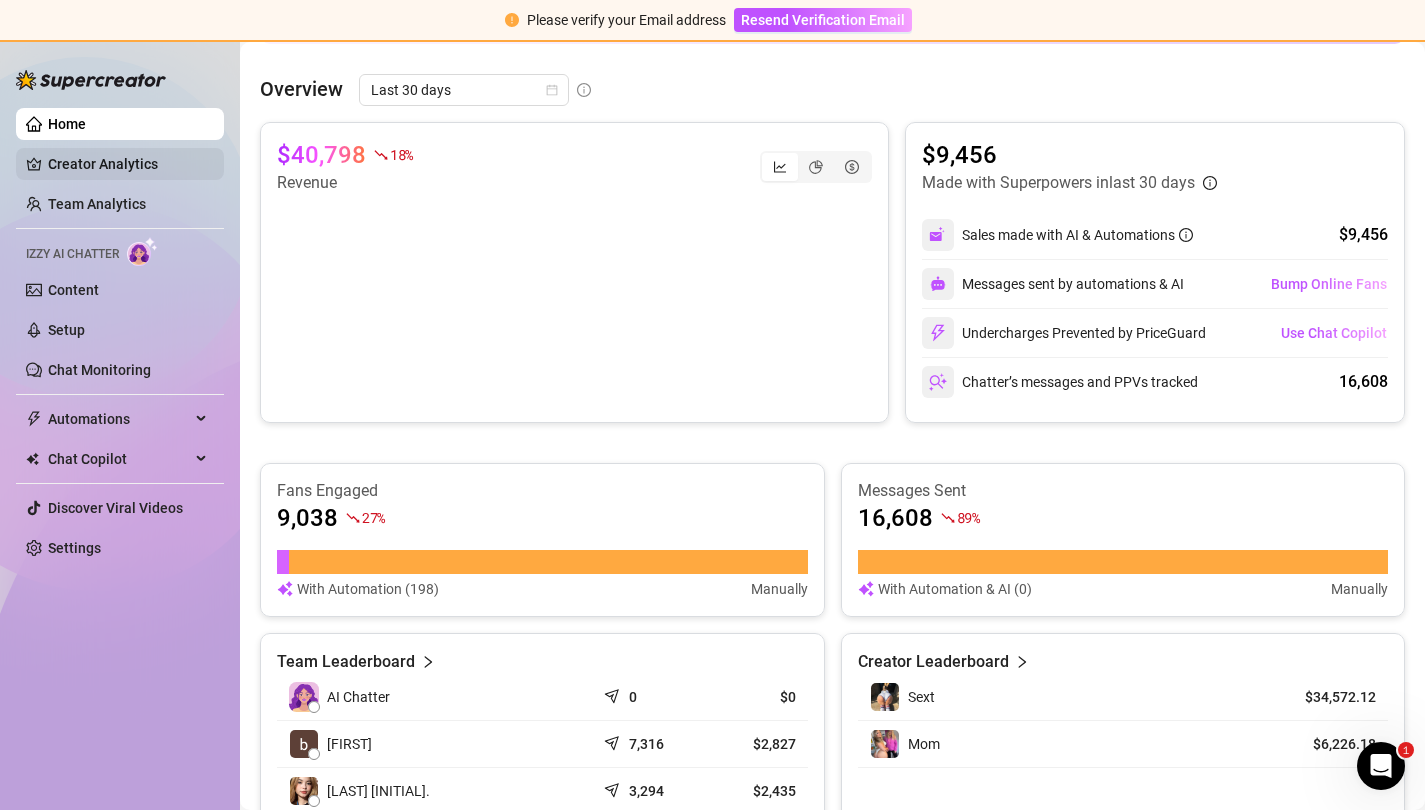 click on "Creator Analytics" at bounding box center (128, 164) 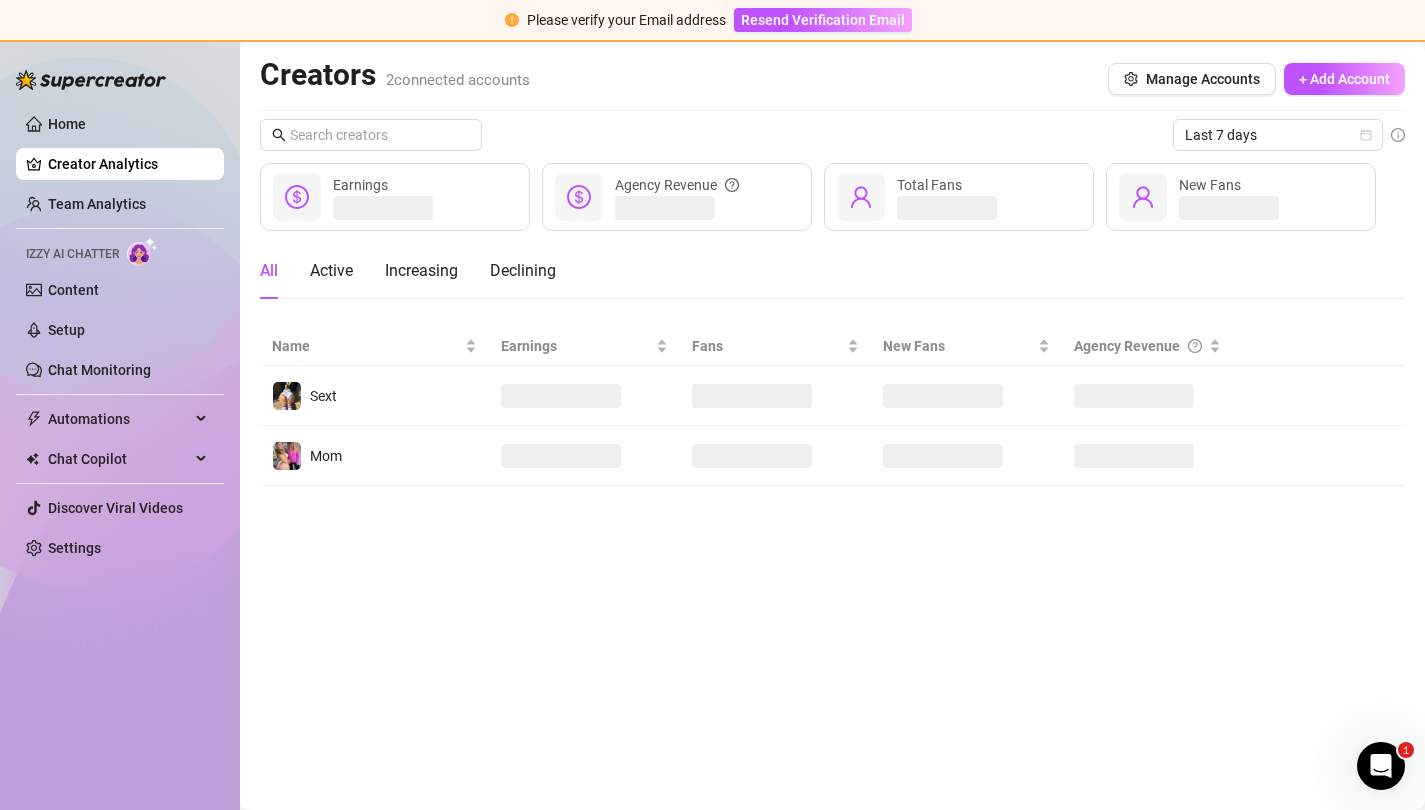 scroll, scrollTop: 0, scrollLeft: 0, axis: both 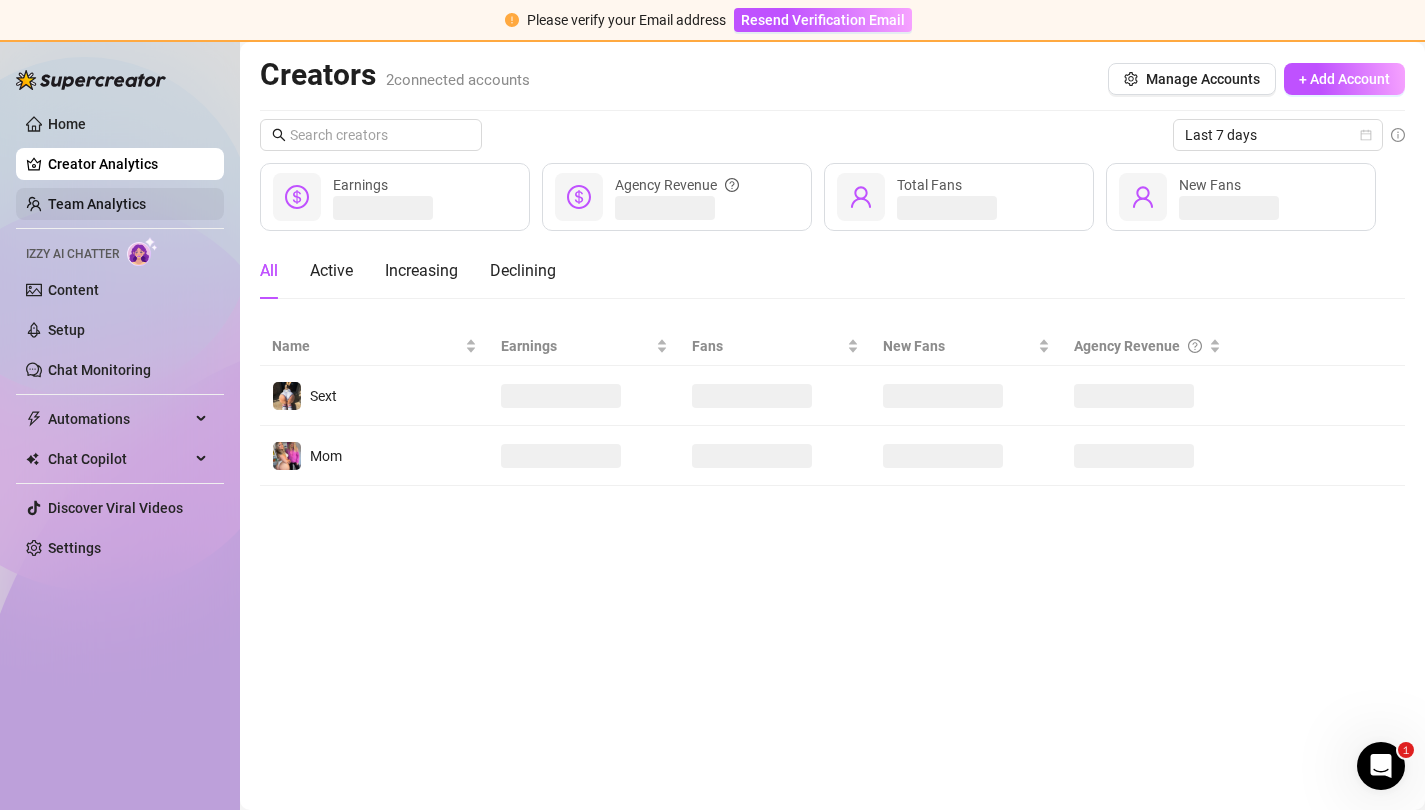 click on "Team Analytics" at bounding box center (97, 204) 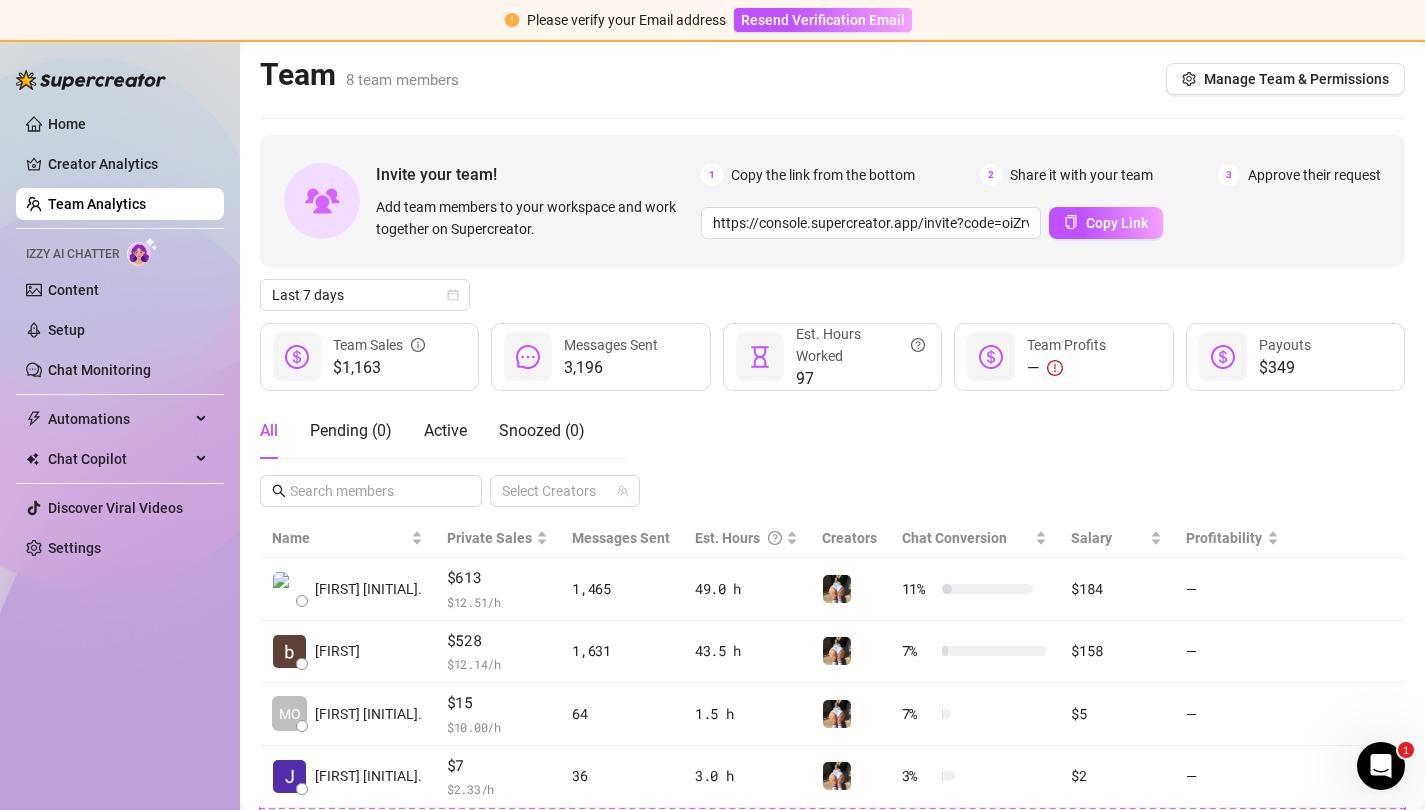 scroll, scrollTop: 371, scrollLeft: 0, axis: vertical 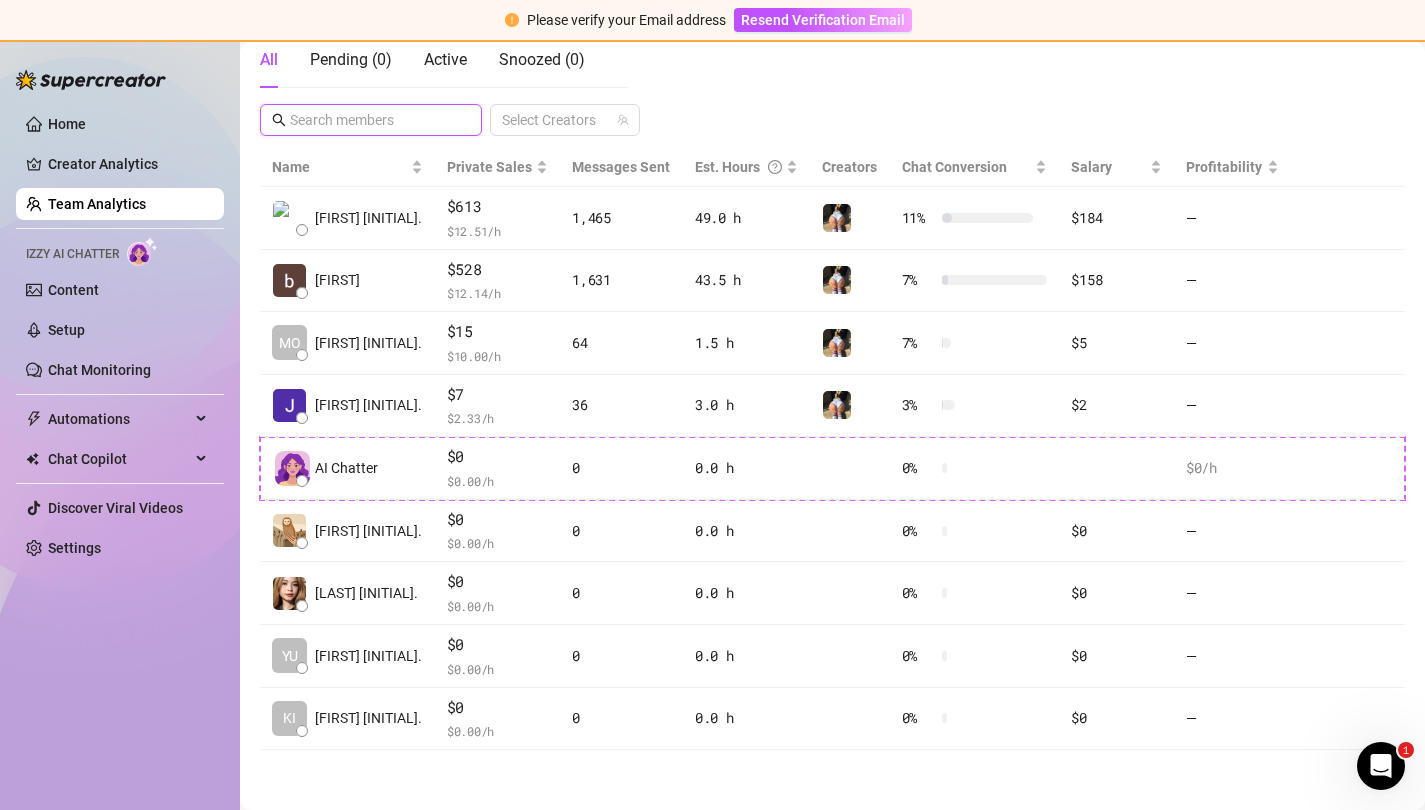 click at bounding box center (372, 120) 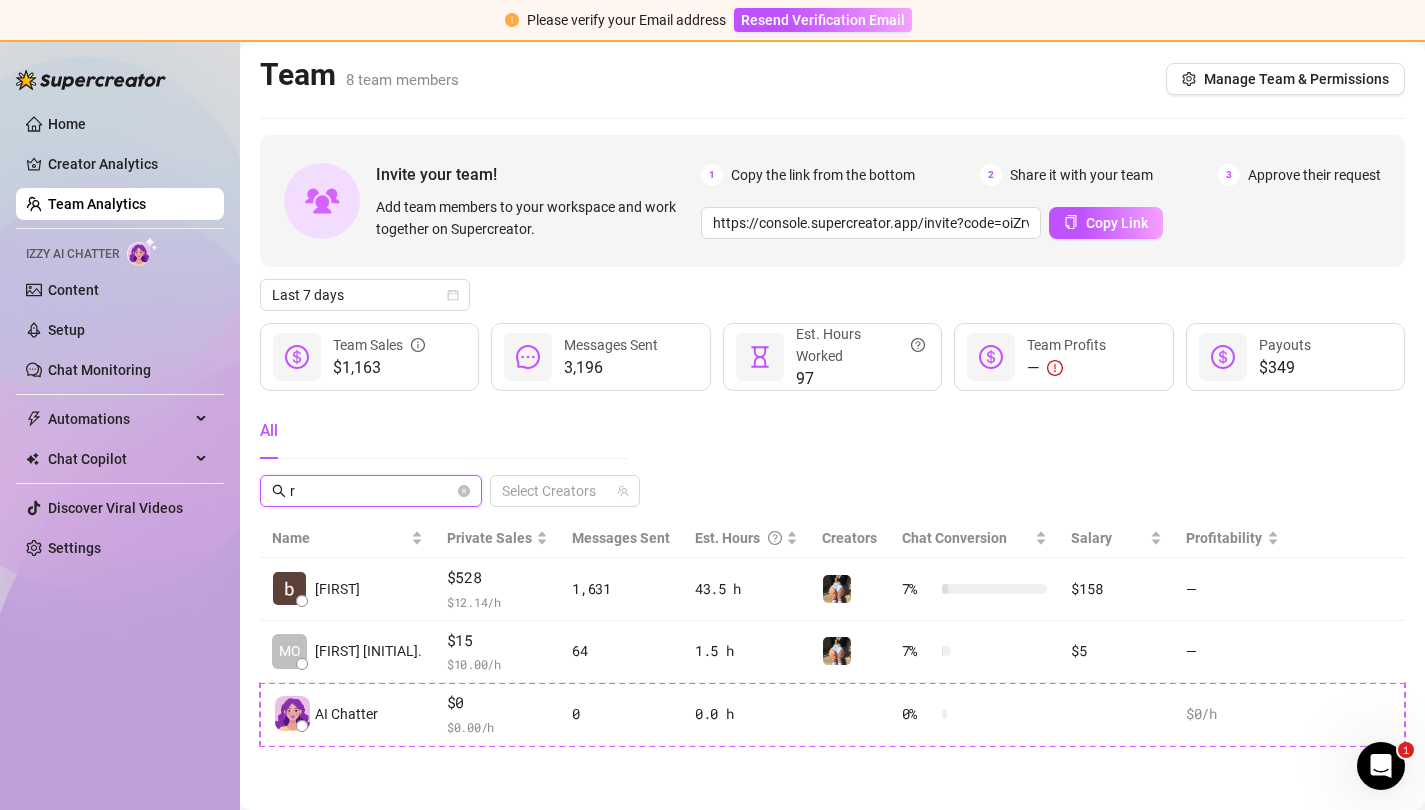 scroll, scrollTop: 0, scrollLeft: 0, axis: both 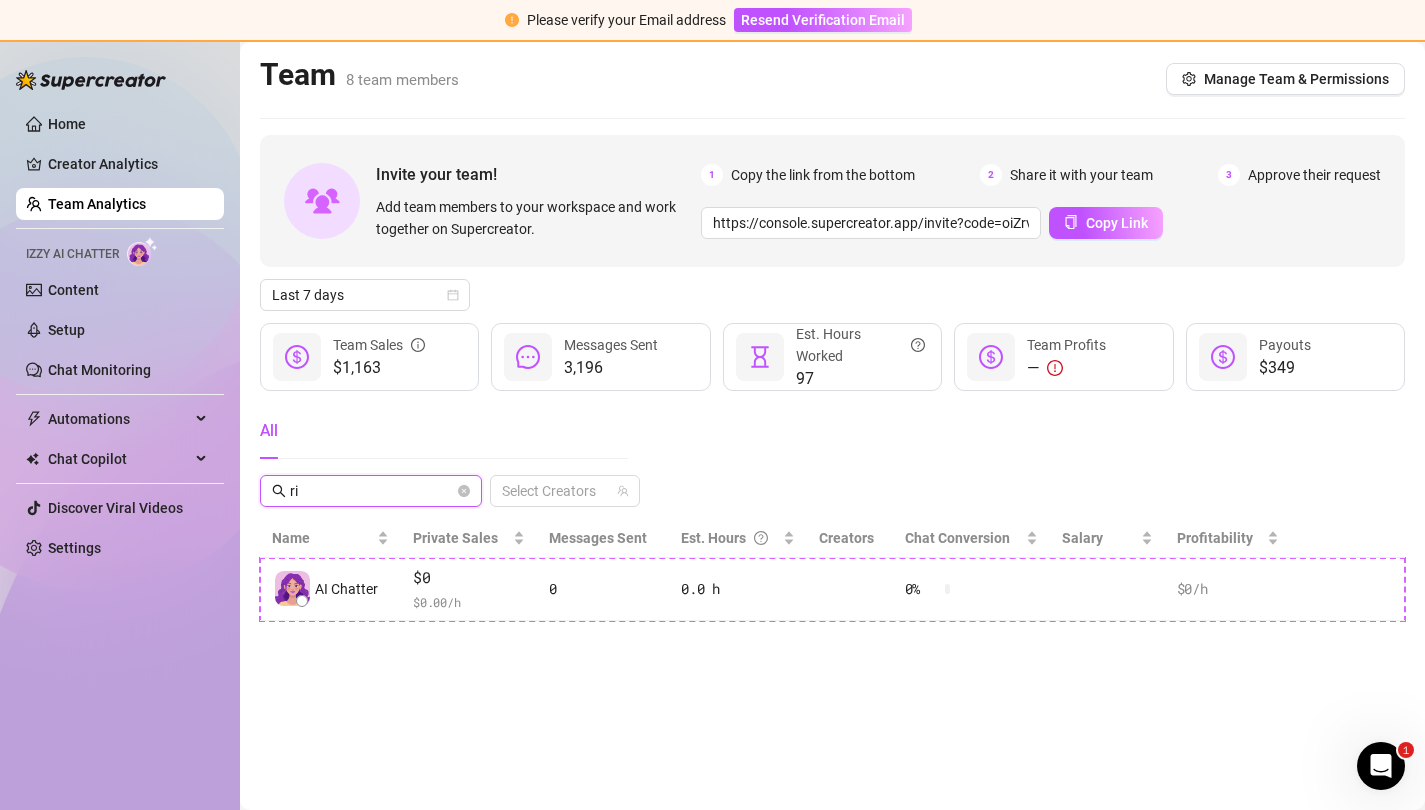 type on "r" 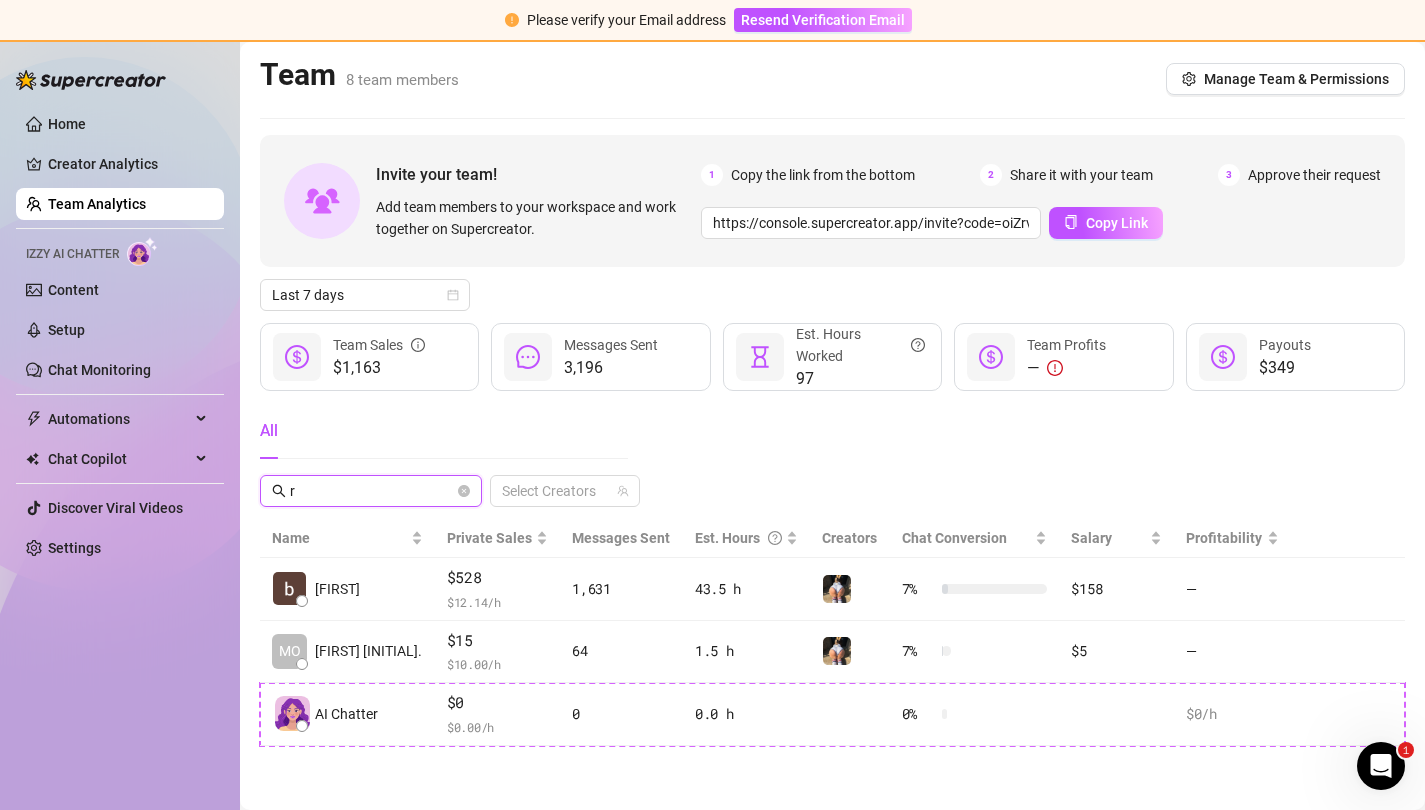 type 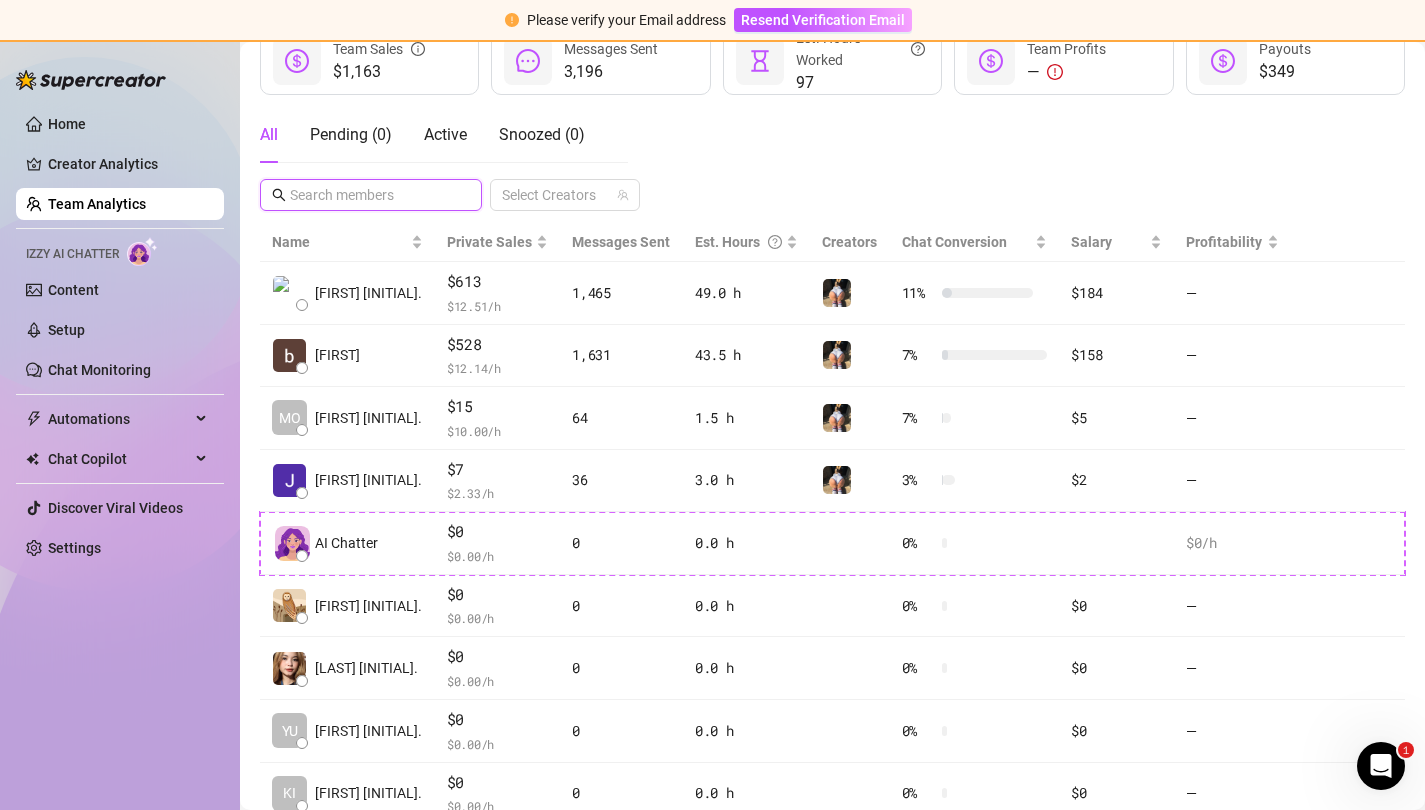 scroll, scrollTop: 371, scrollLeft: 0, axis: vertical 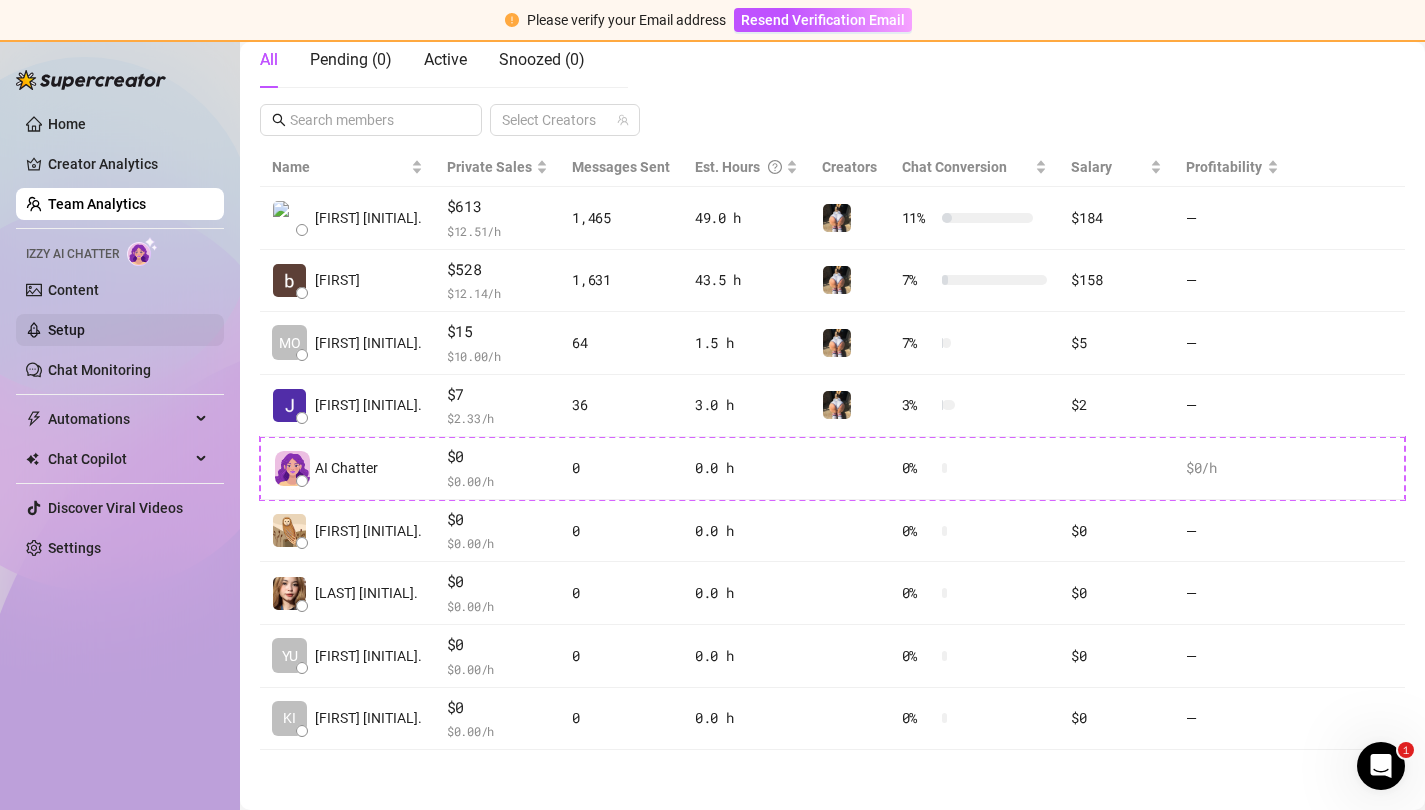 click on "Setup" at bounding box center (66, 330) 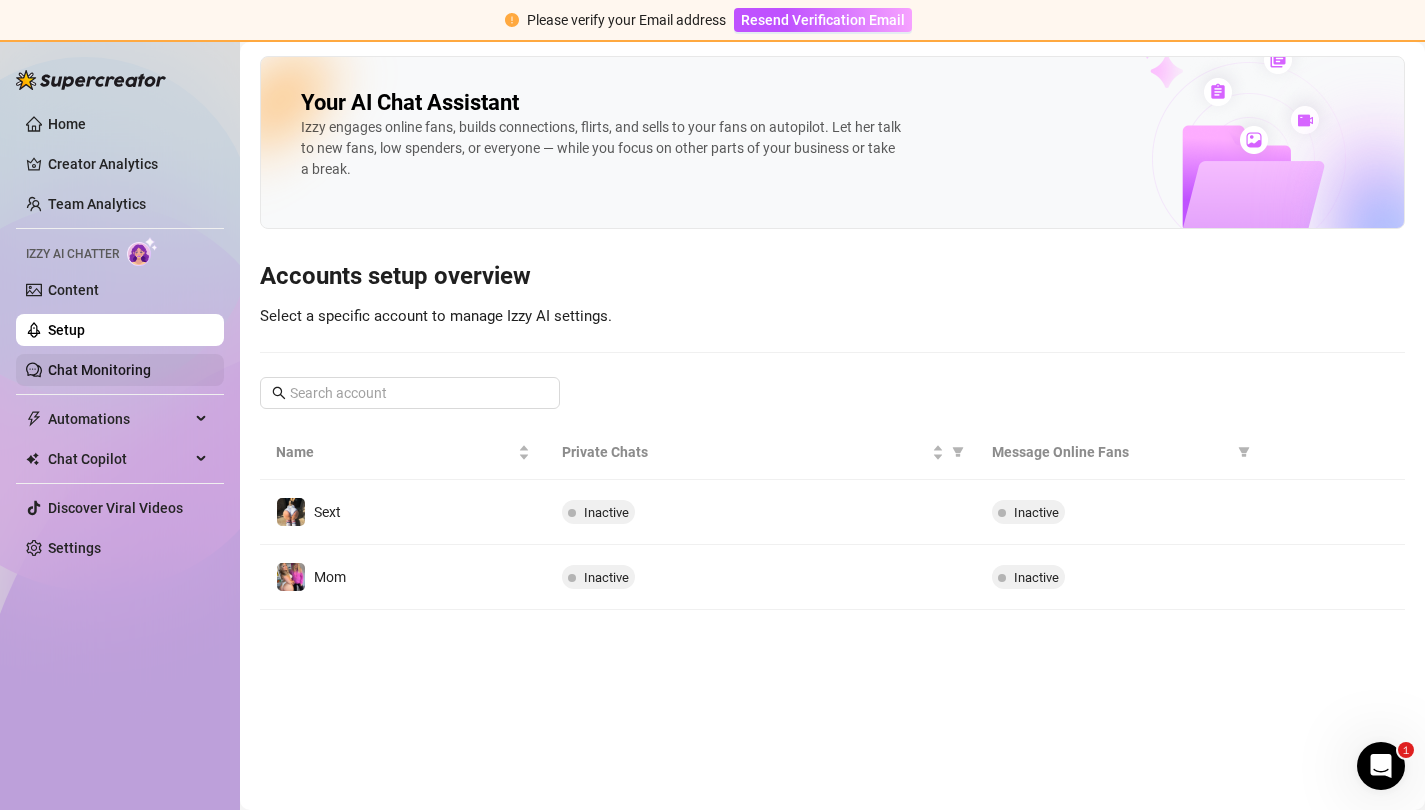 click on "Chat Monitoring" at bounding box center (99, 370) 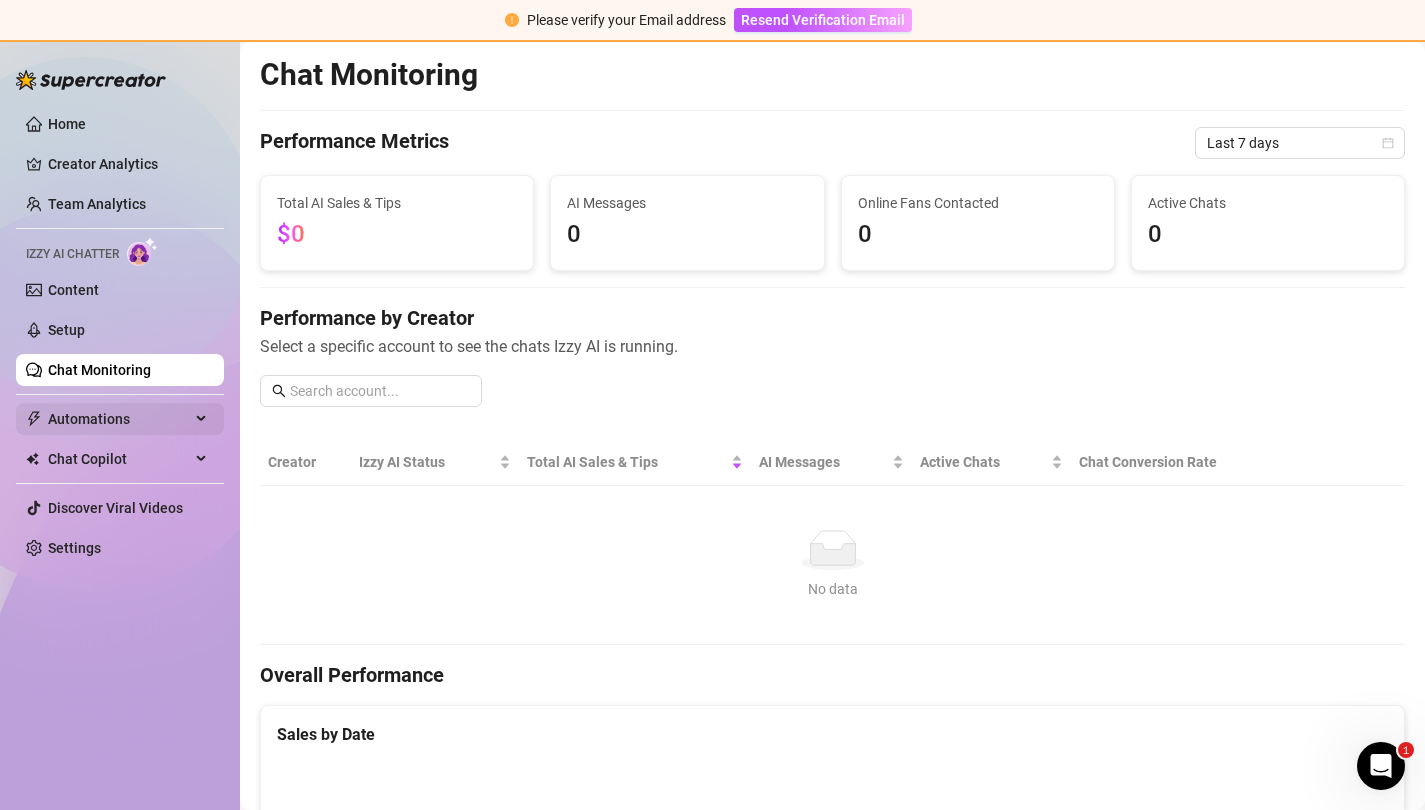 click on "Automations" at bounding box center [119, 419] 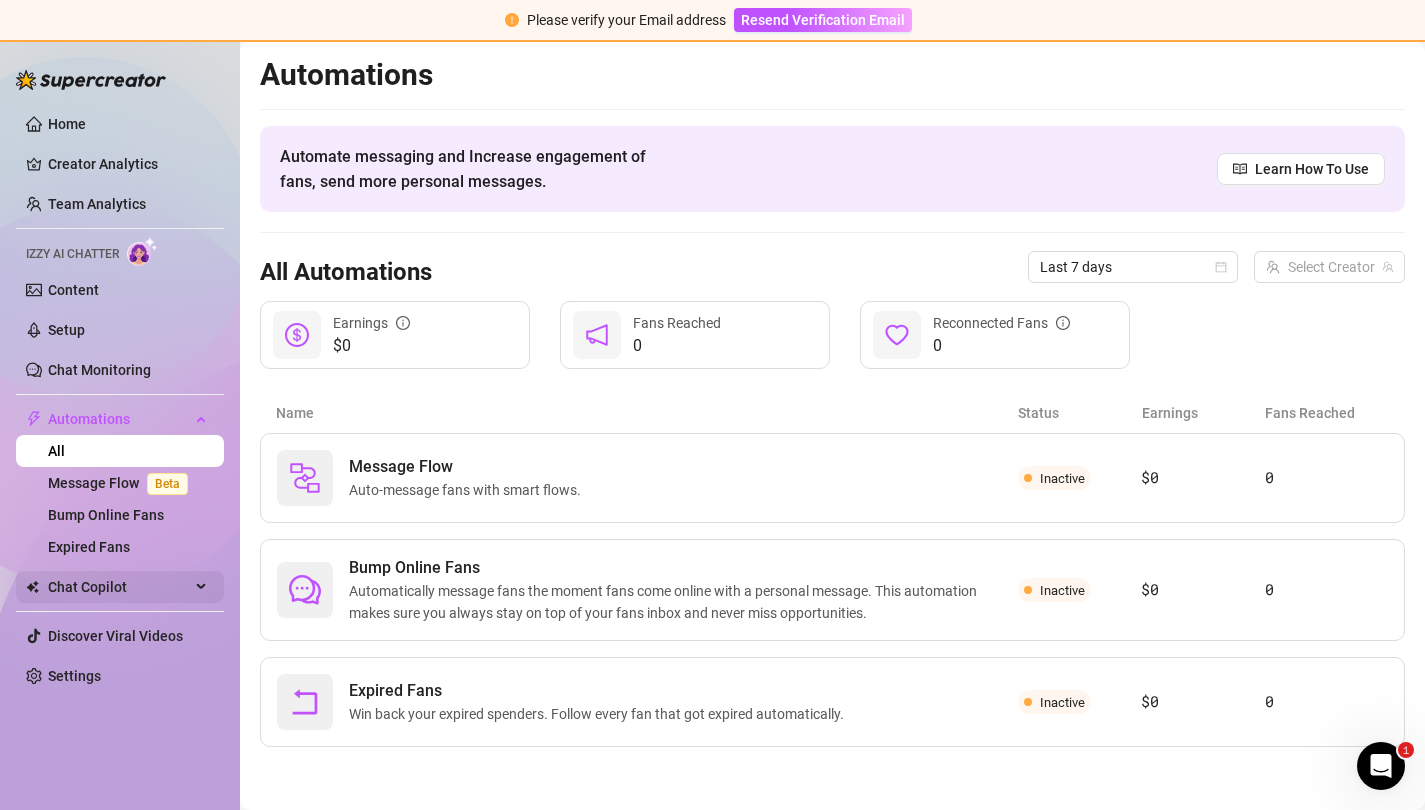 click on "Chat Copilot" at bounding box center (119, 587) 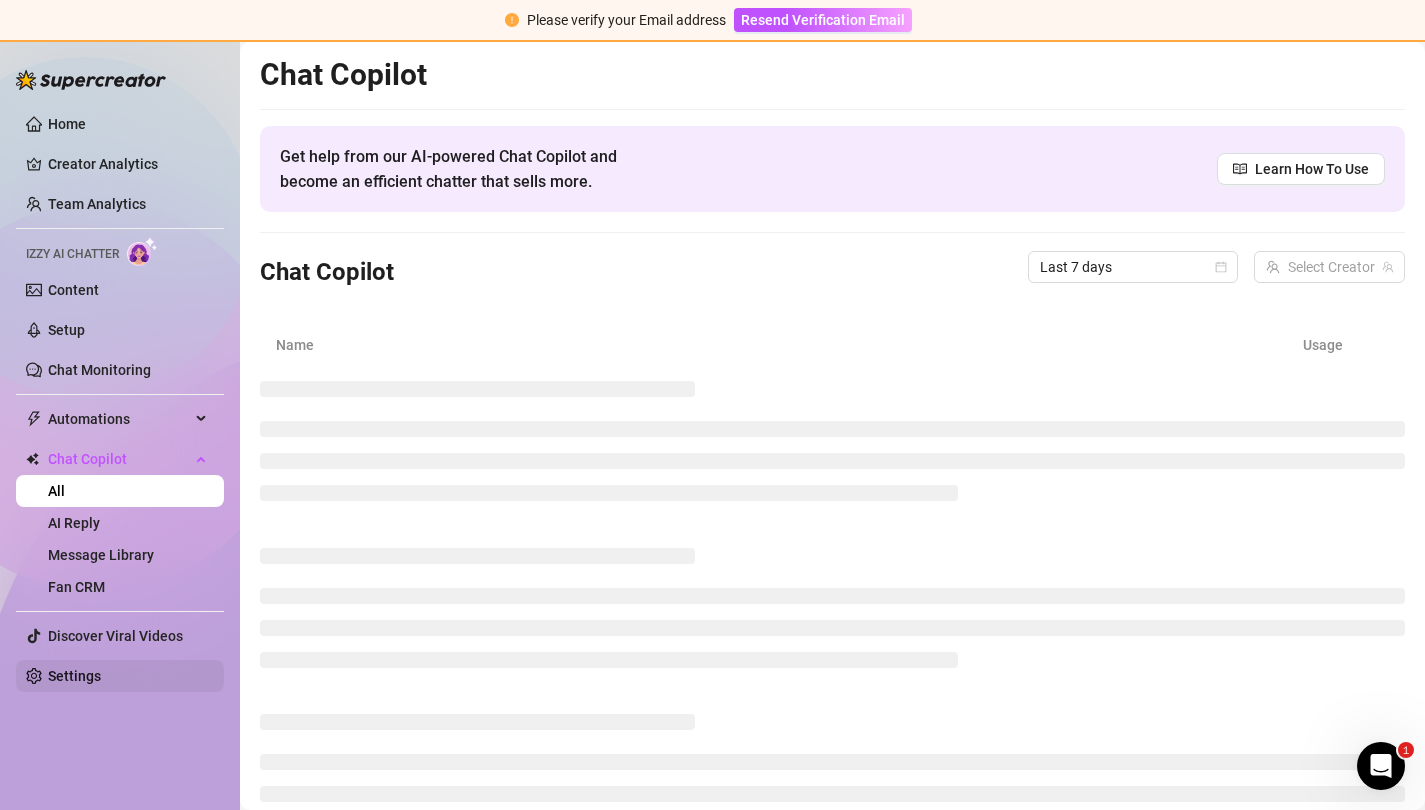 click on "Settings" at bounding box center [74, 676] 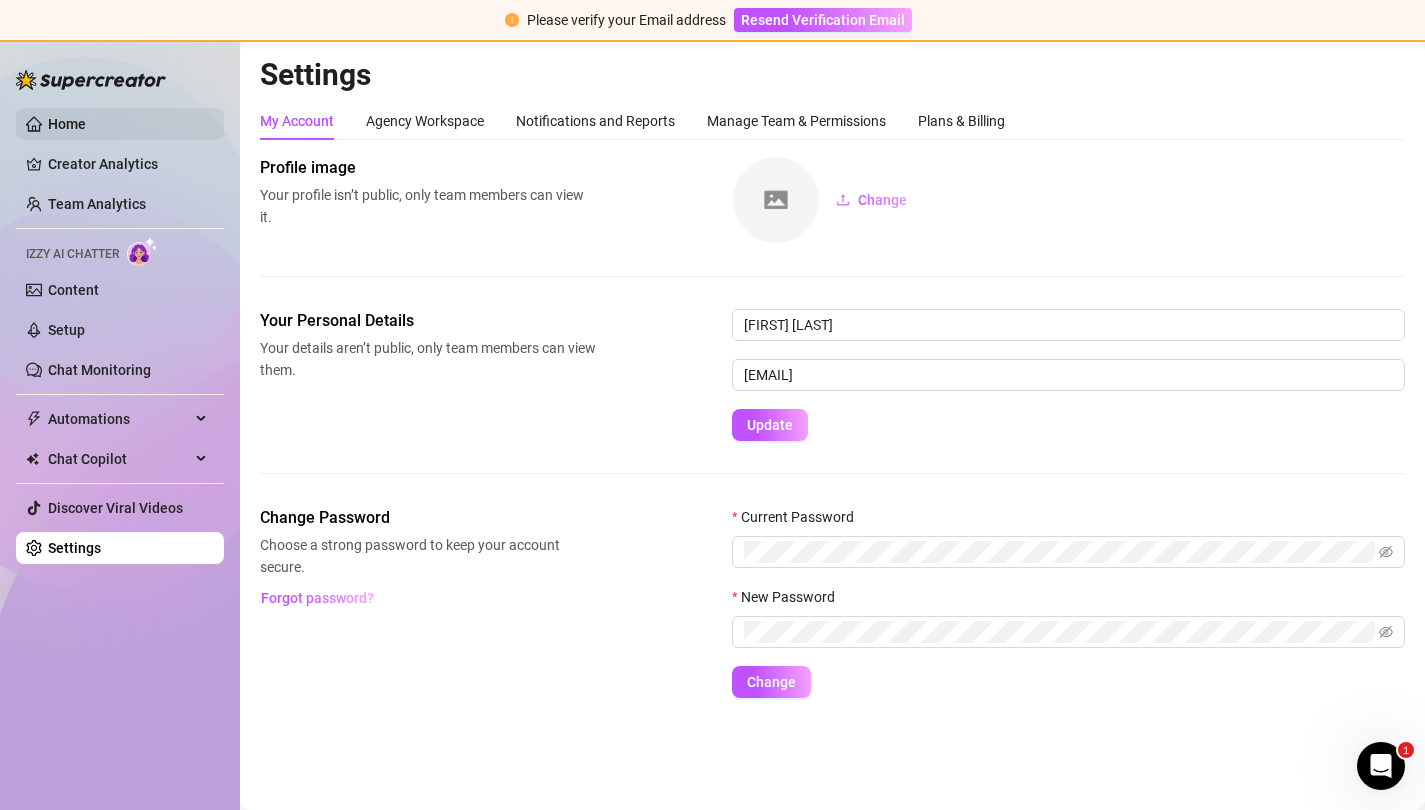 click on "Home" at bounding box center [67, 124] 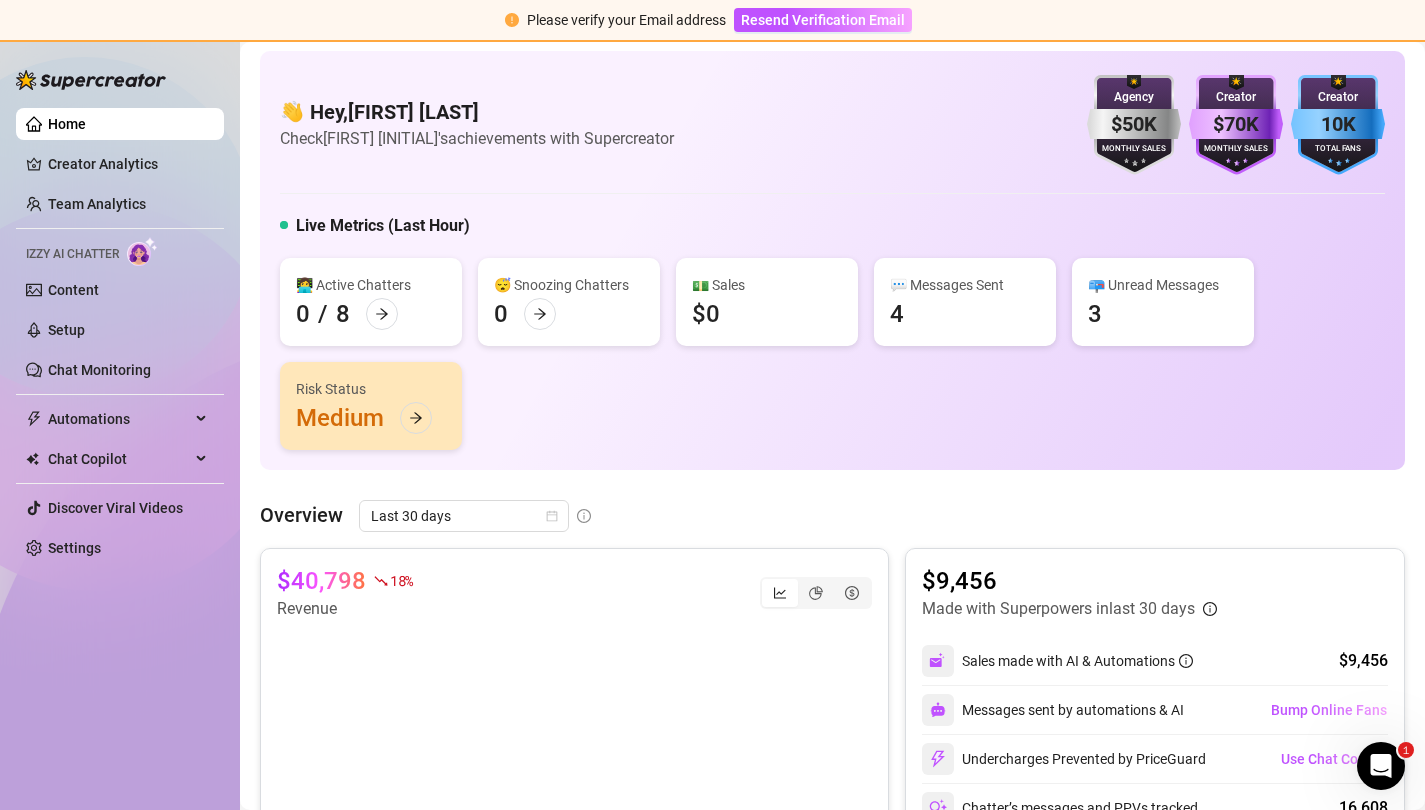 scroll, scrollTop: 0, scrollLeft: 0, axis: both 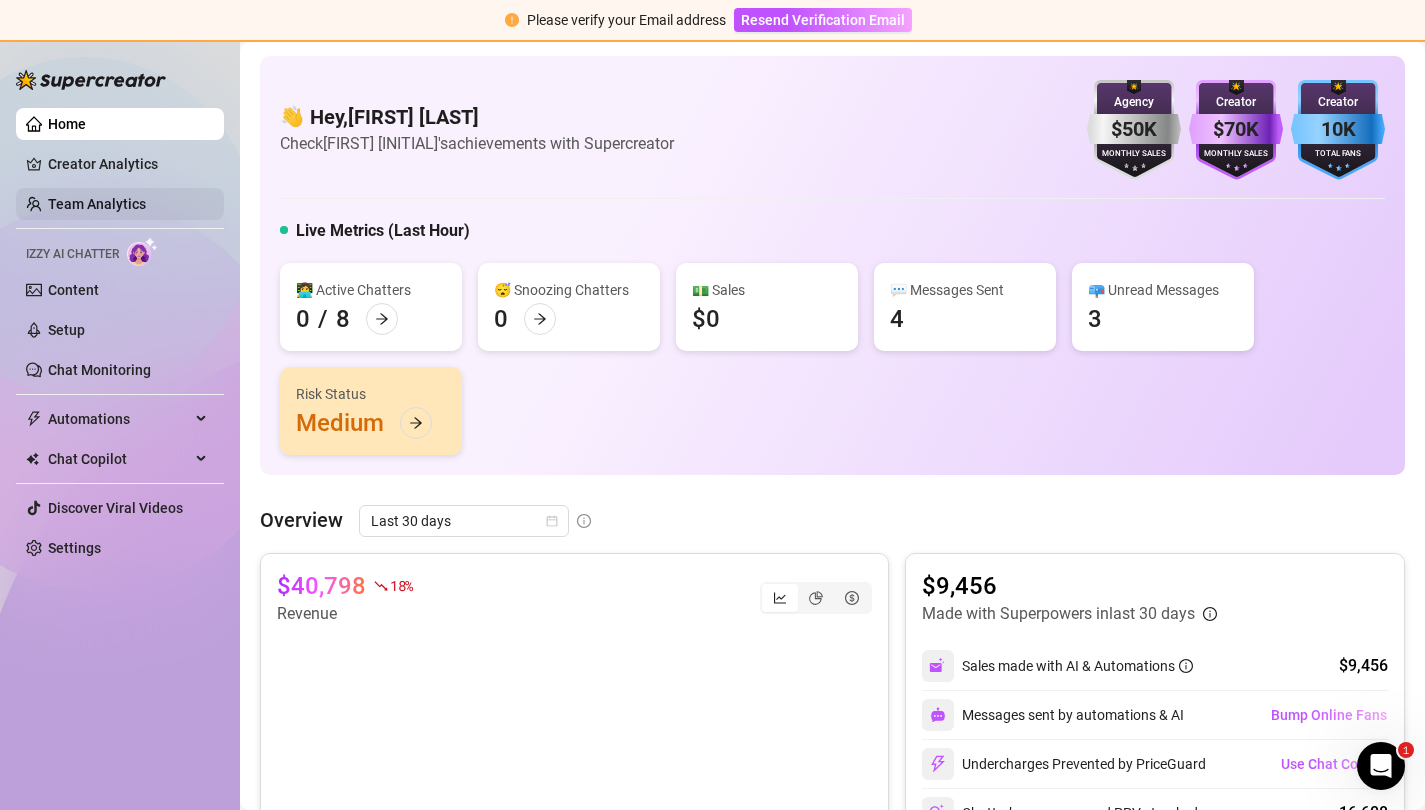 click on "Team Analytics" at bounding box center (97, 204) 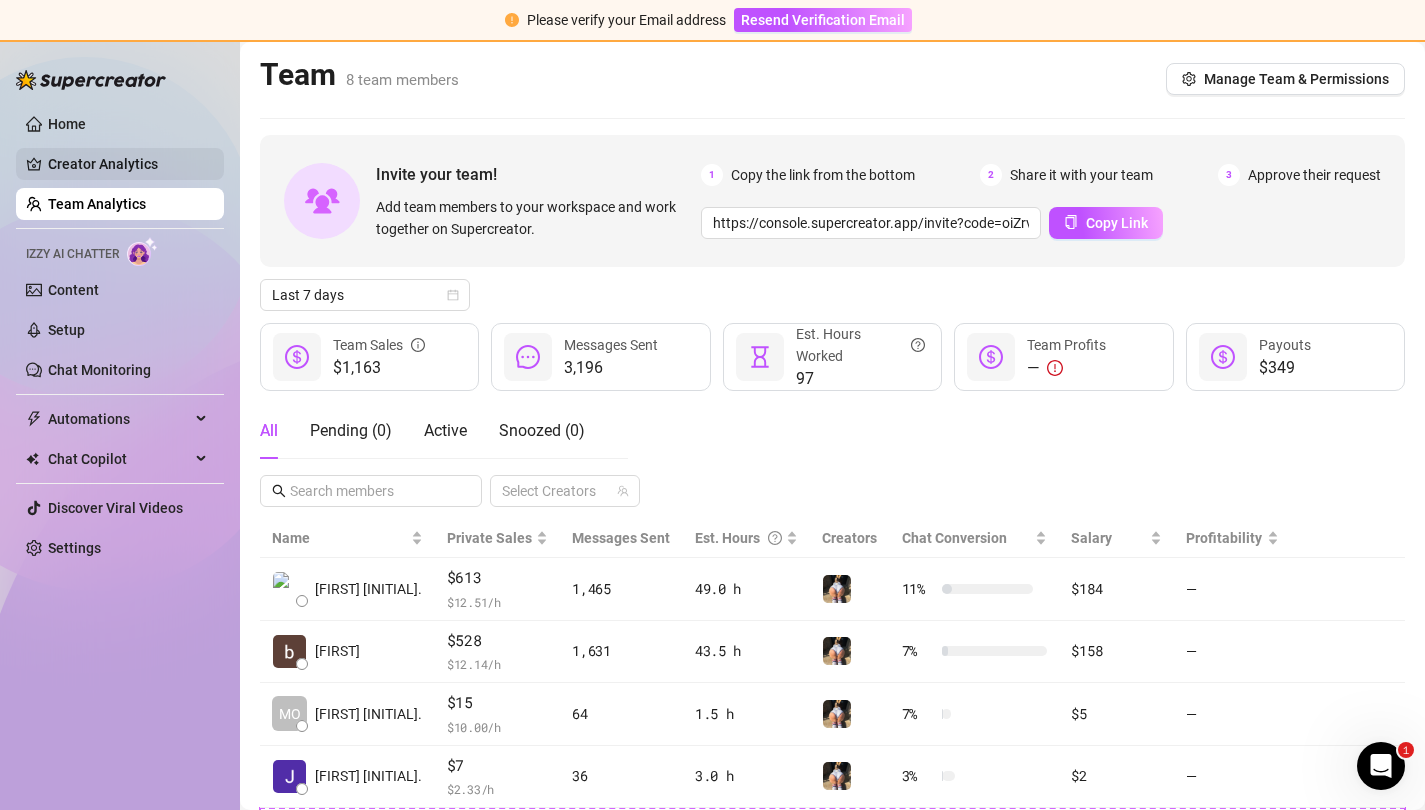 click on "Creator Analytics" at bounding box center (128, 164) 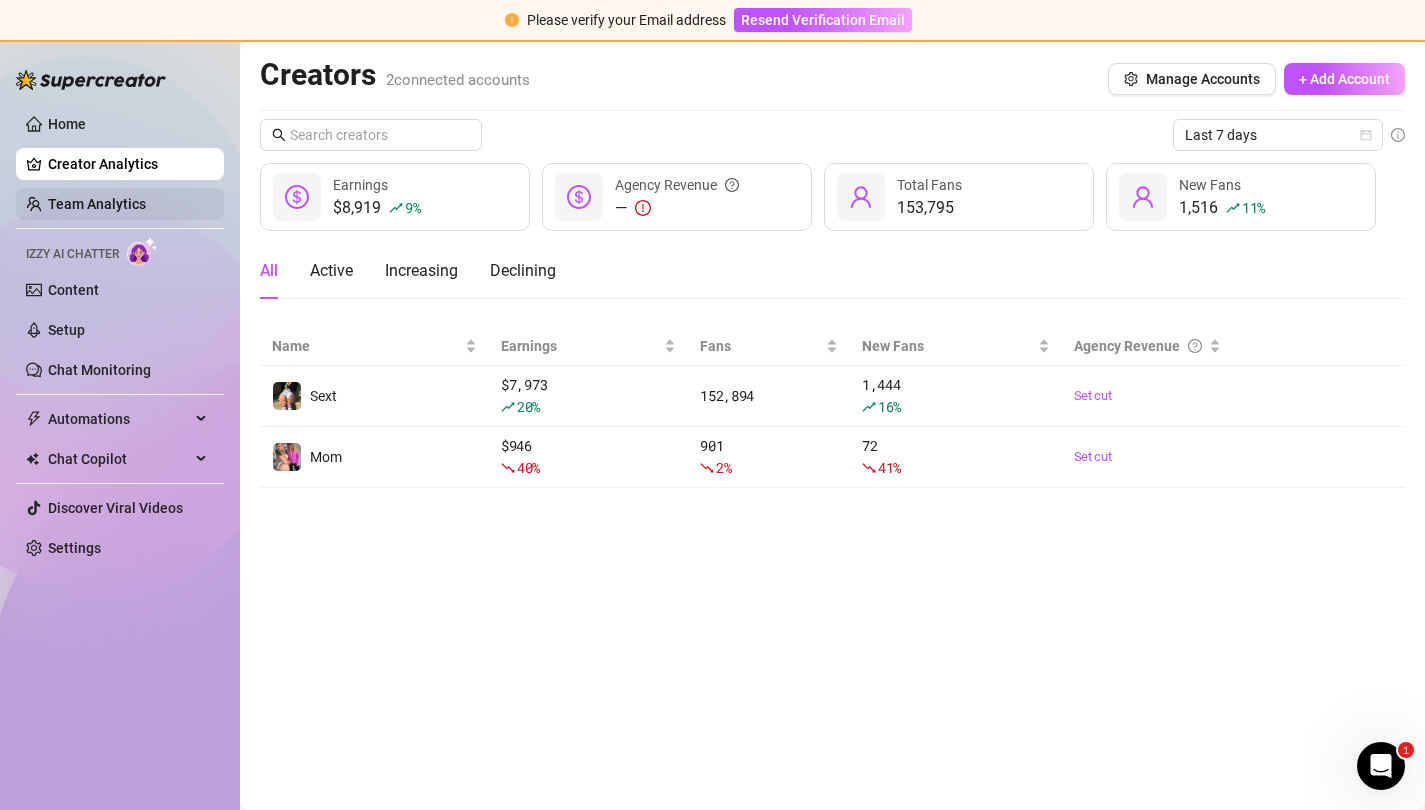 click on "Team Analytics" at bounding box center (97, 204) 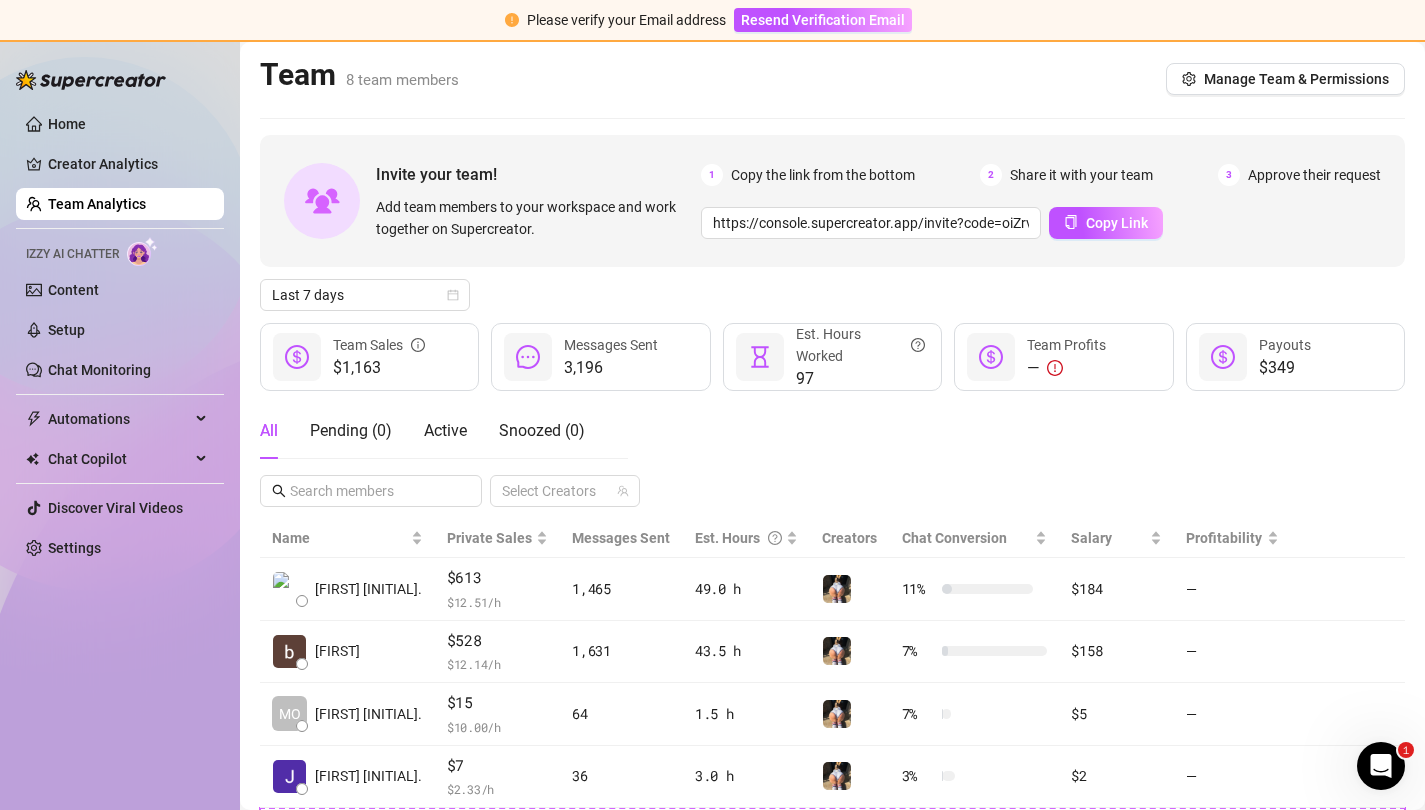 click on "All Pending ( 0 ) Active Snoozed ( 0 )" at bounding box center (422, 431) 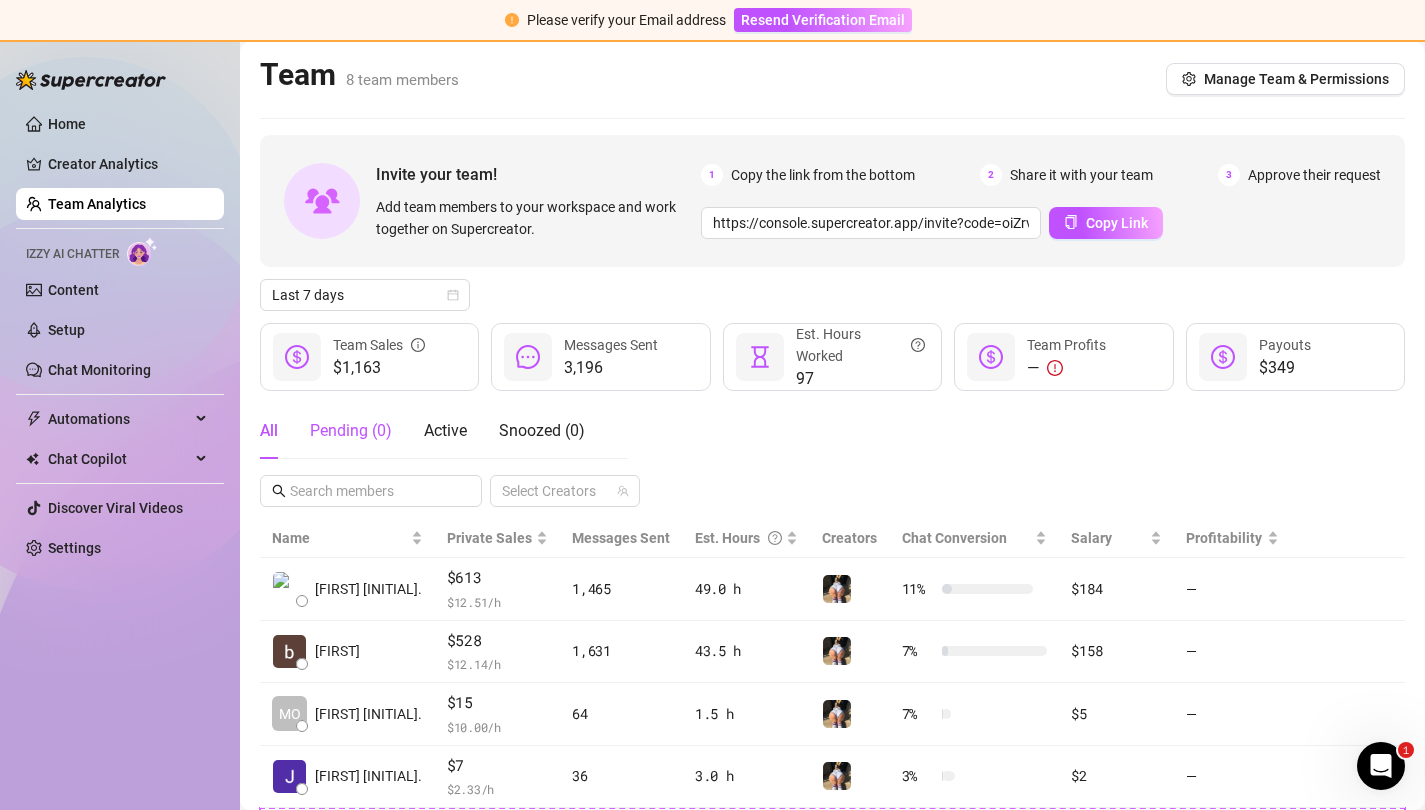 click on "Pending ( 0 )" at bounding box center (351, 431) 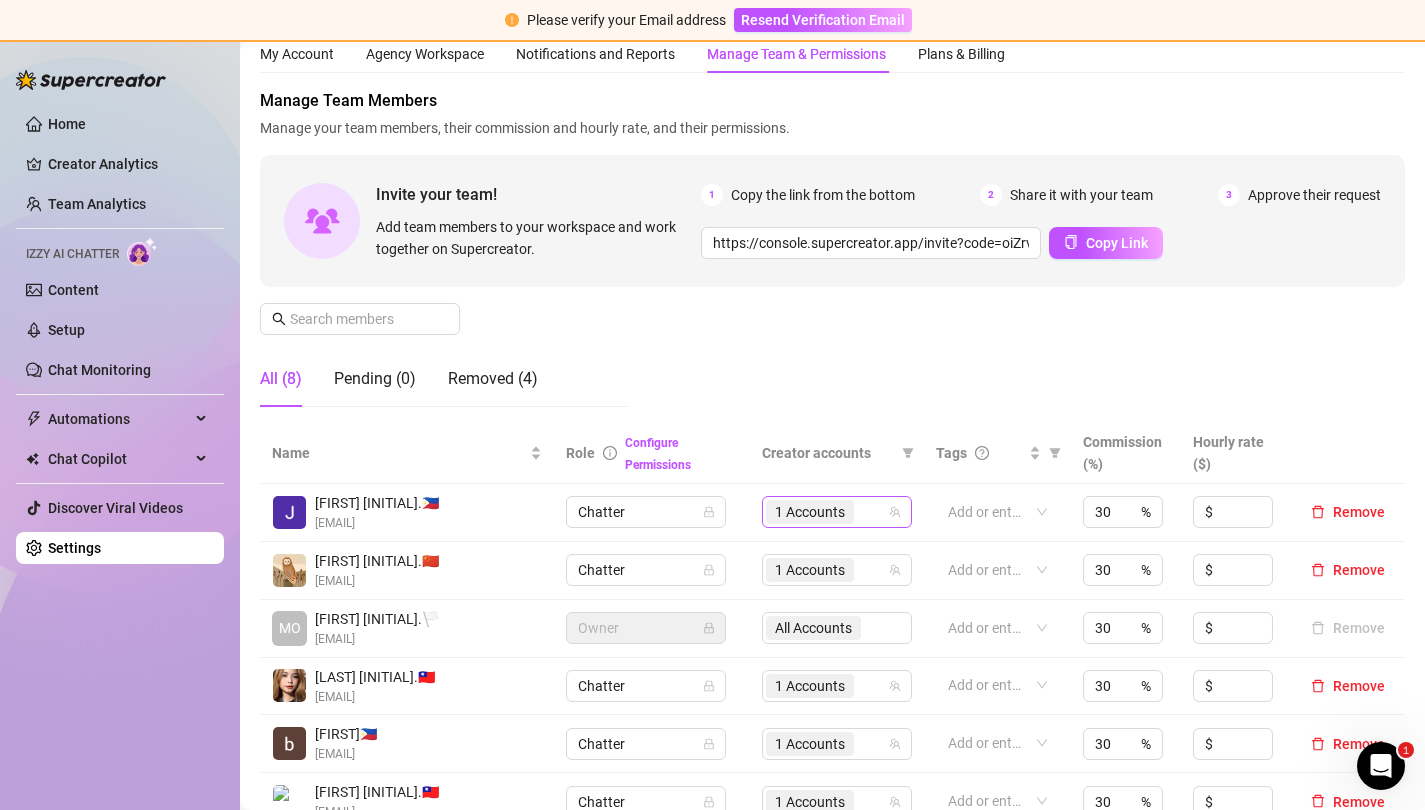 scroll, scrollTop: 65, scrollLeft: 0, axis: vertical 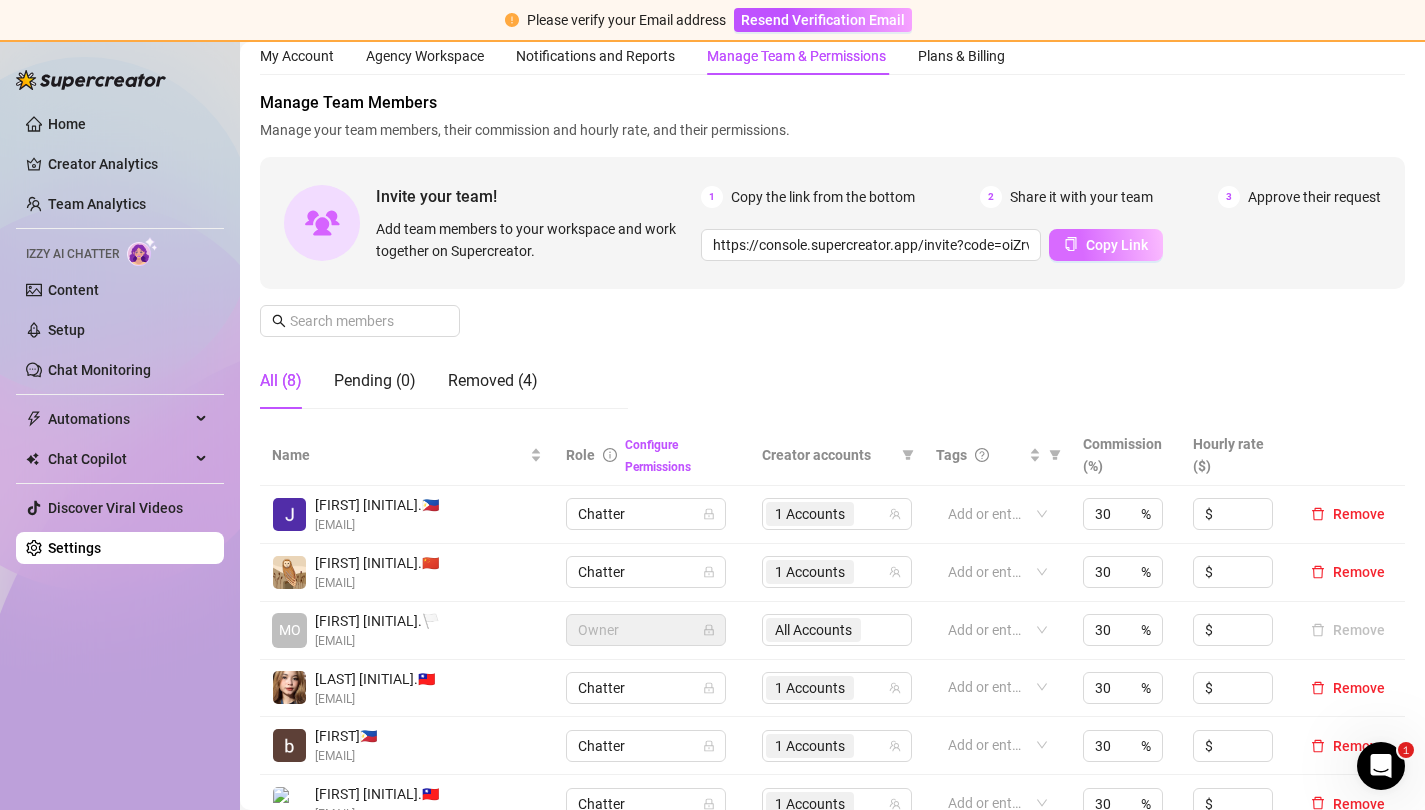 click on "Copy Link" at bounding box center (1117, 245) 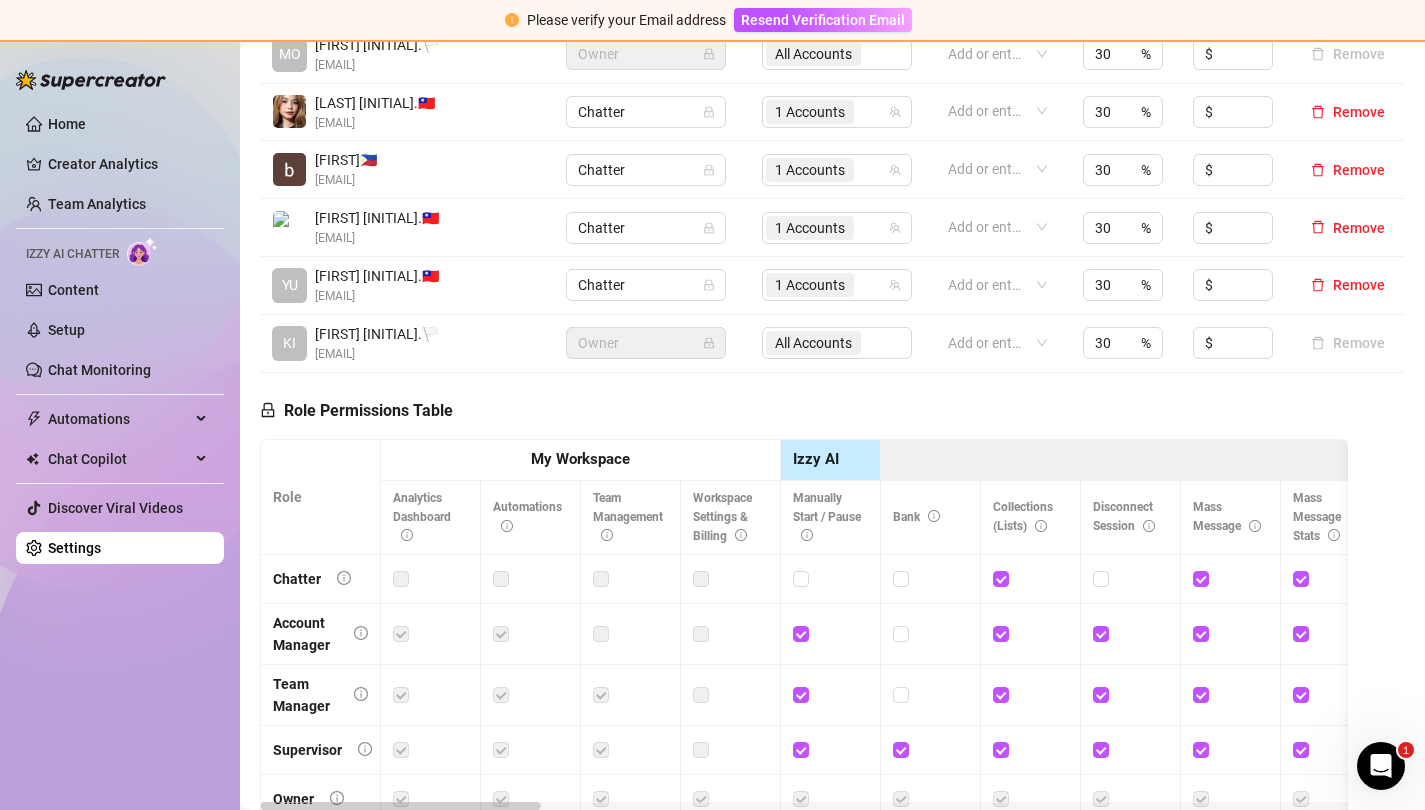 scroll, scrollTop: 836, scrollLeft: 0, axis: vertical 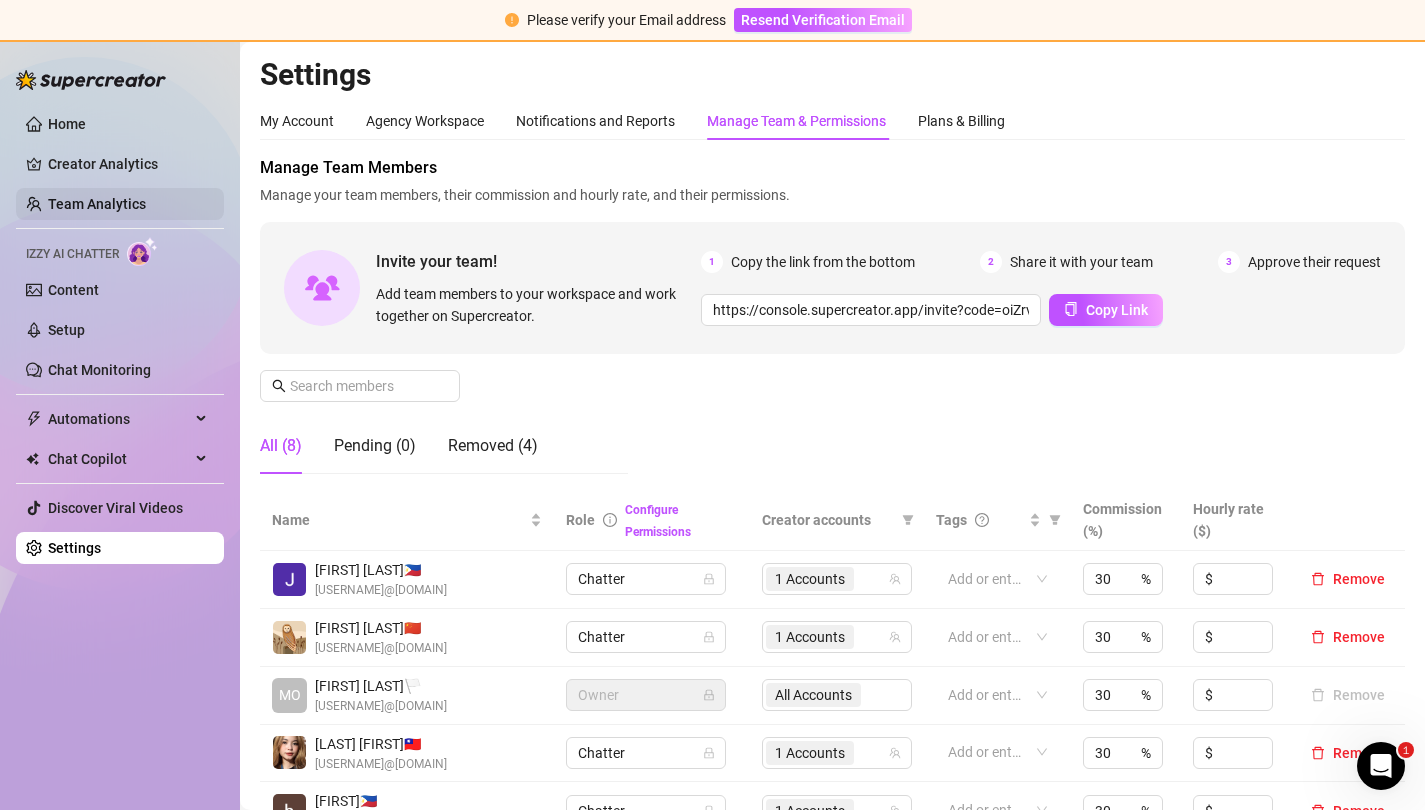 click on "Team Analytics" at bounding box center (97, 204) 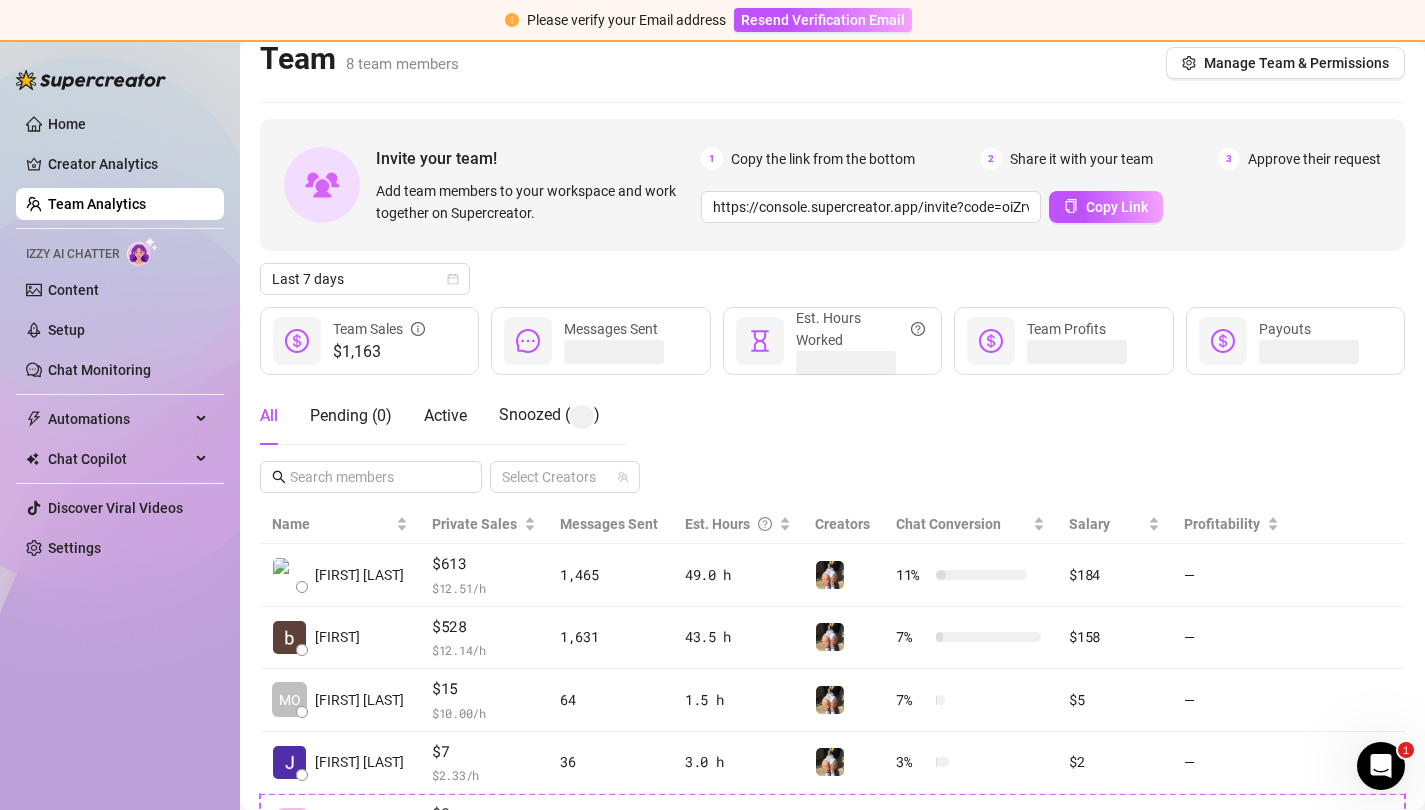scroll, scrollTop: 0, scrollLeft: 0, axis: both 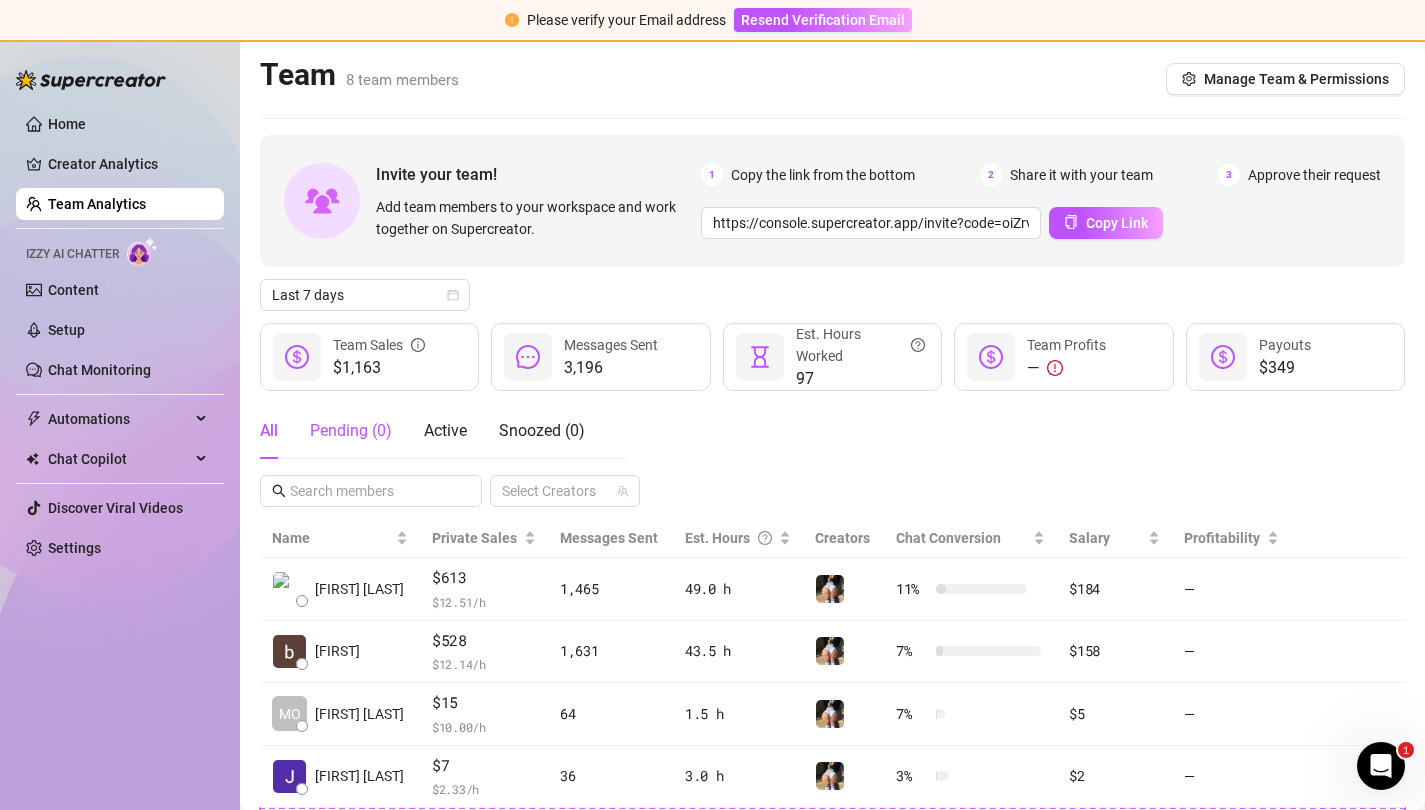 click on "Pending ( 0 )" at bounding box center (351, 431) 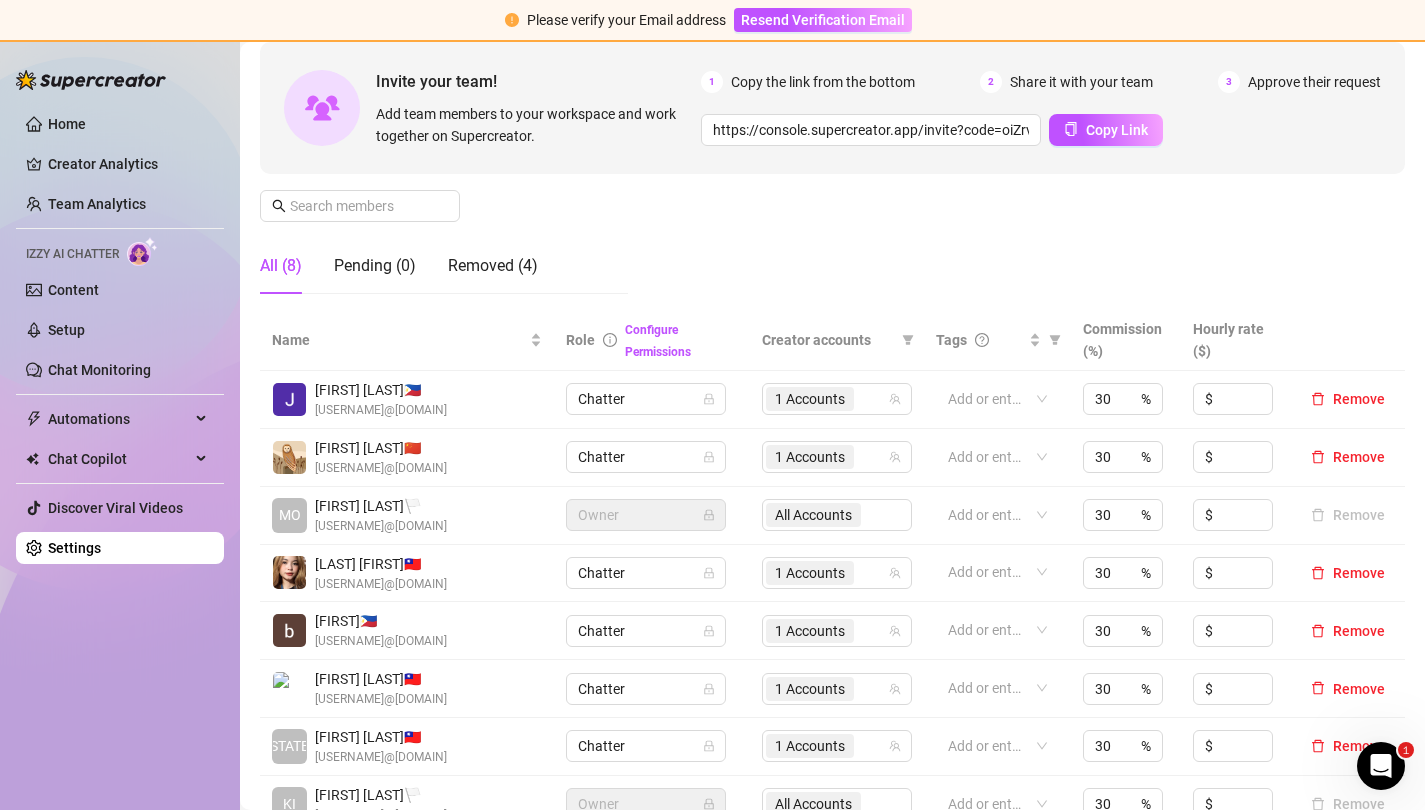 scroll, scrollTop: 0, scrollLeft: 0, axis: both 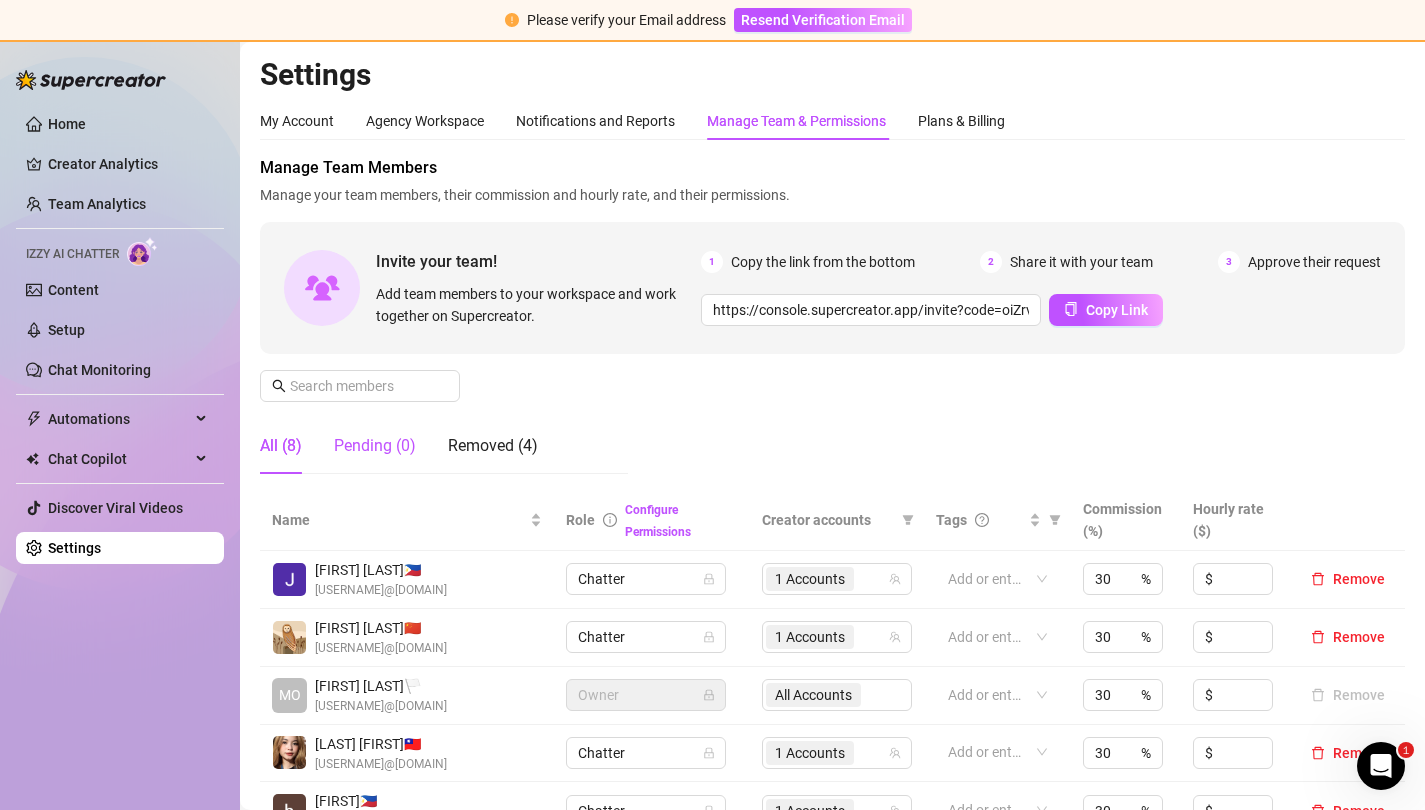 click on "Pending (0)" at bounding box center [375, 446] 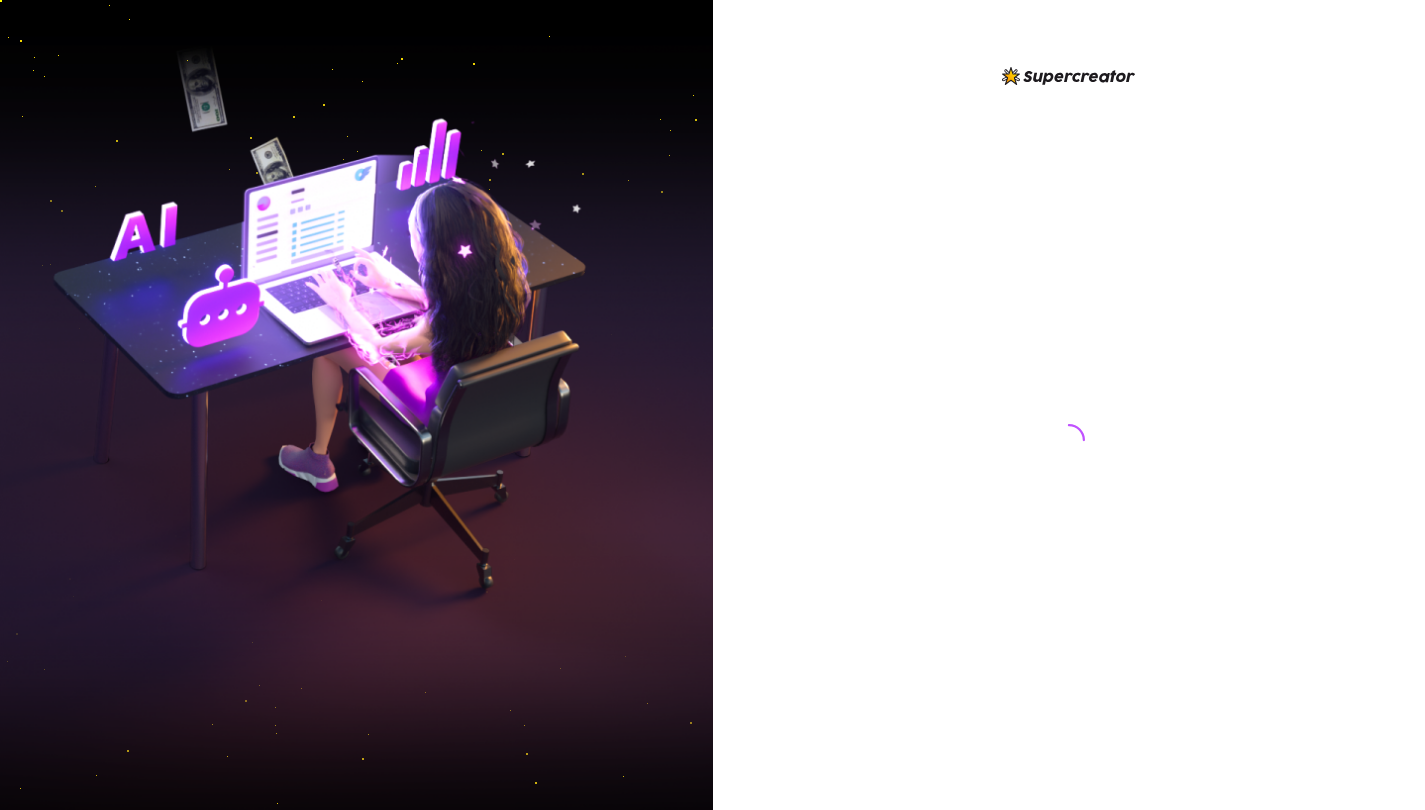 scroll, scrollTop: 0, scrollLeft: 0, axis: both 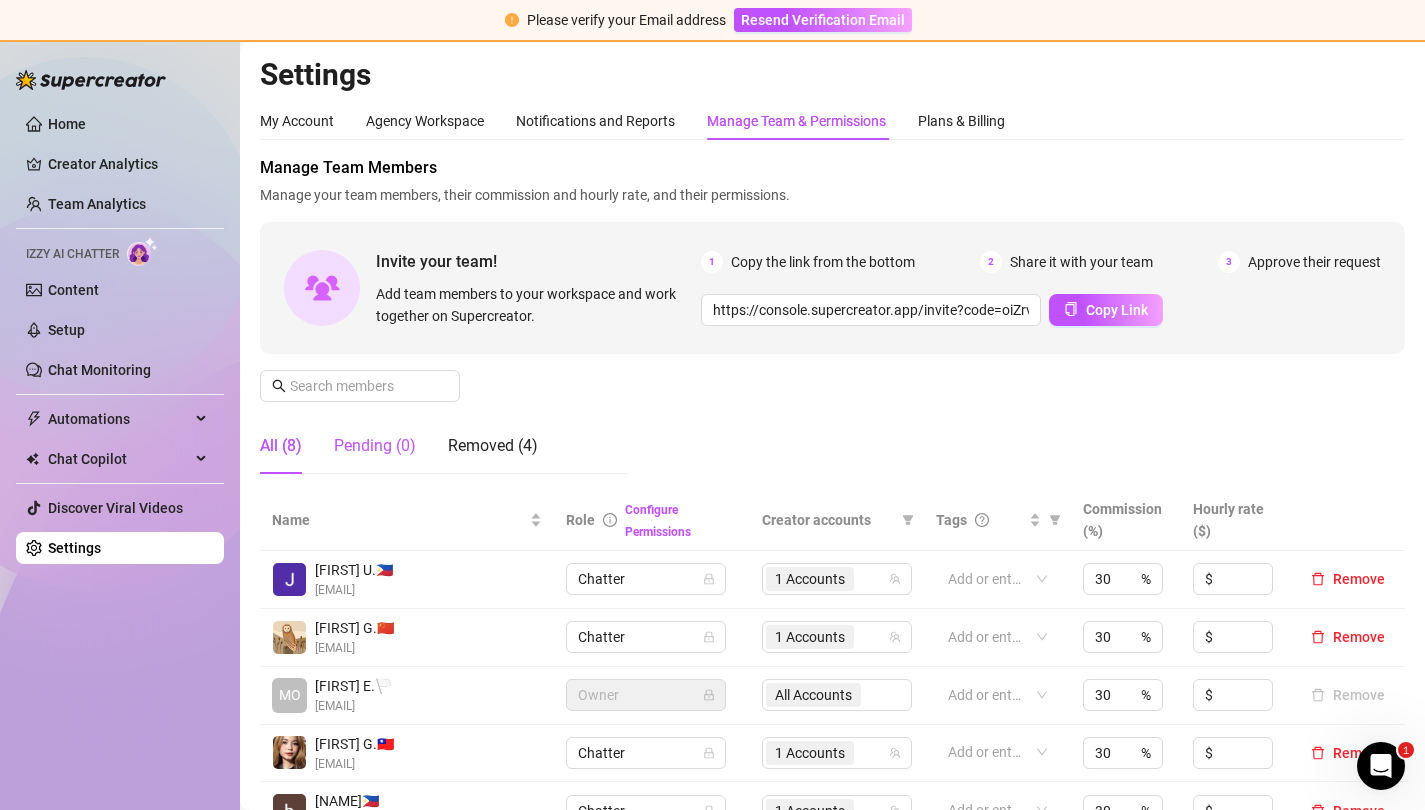 click on "Pending (0)" at bounding box center [375, 446] 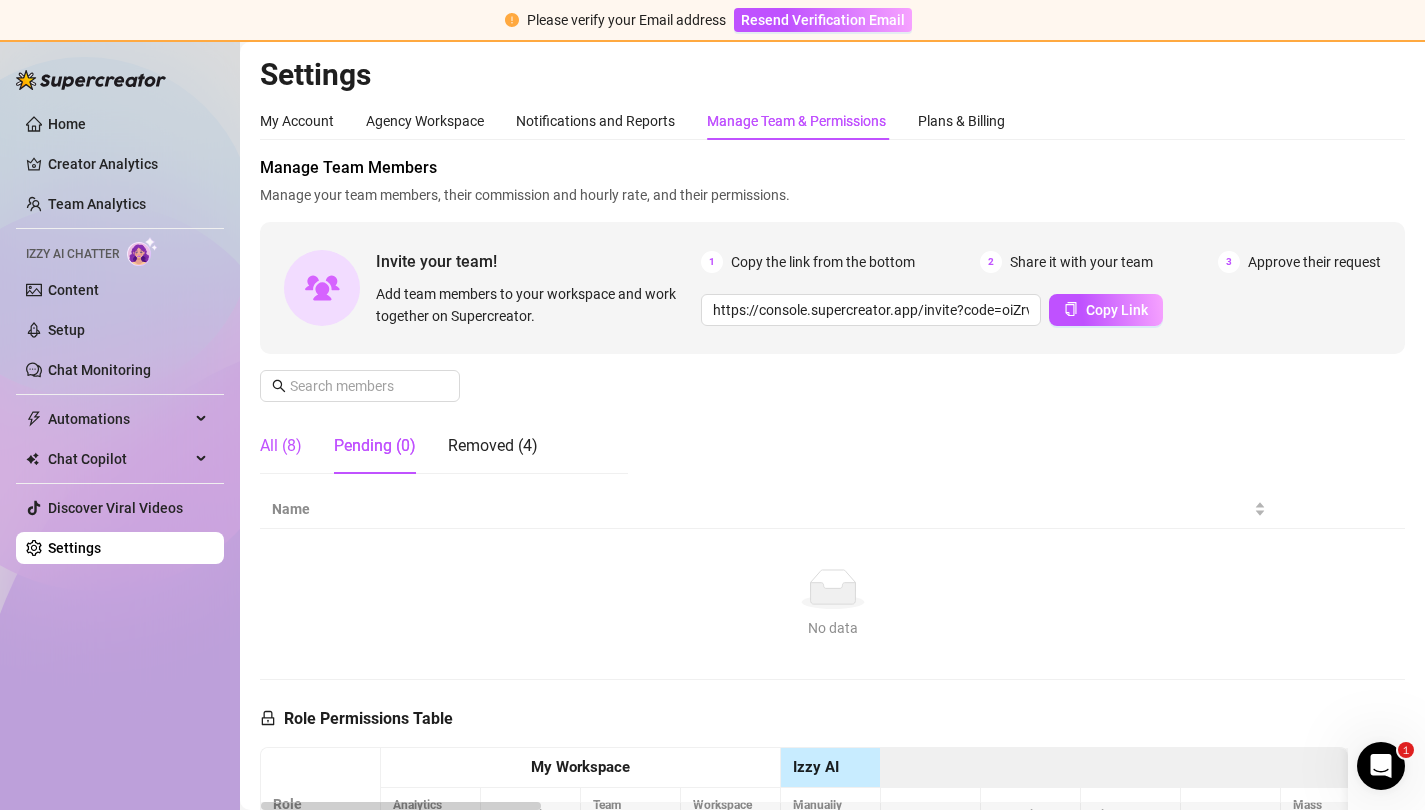click on "All (8)" at bounding box center [281, 446] 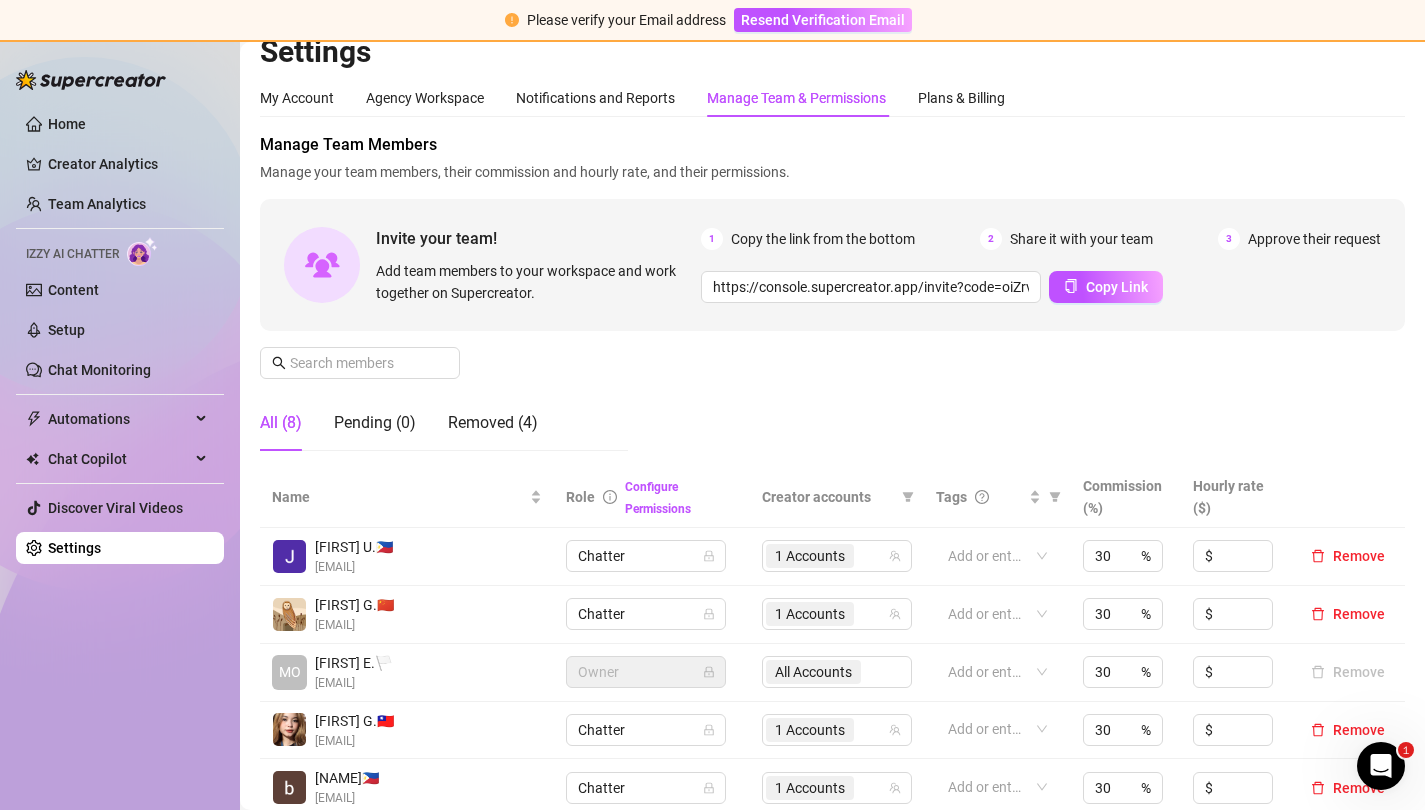 scroll, scrollTop: 0, scrollLeft: 0, axis: both 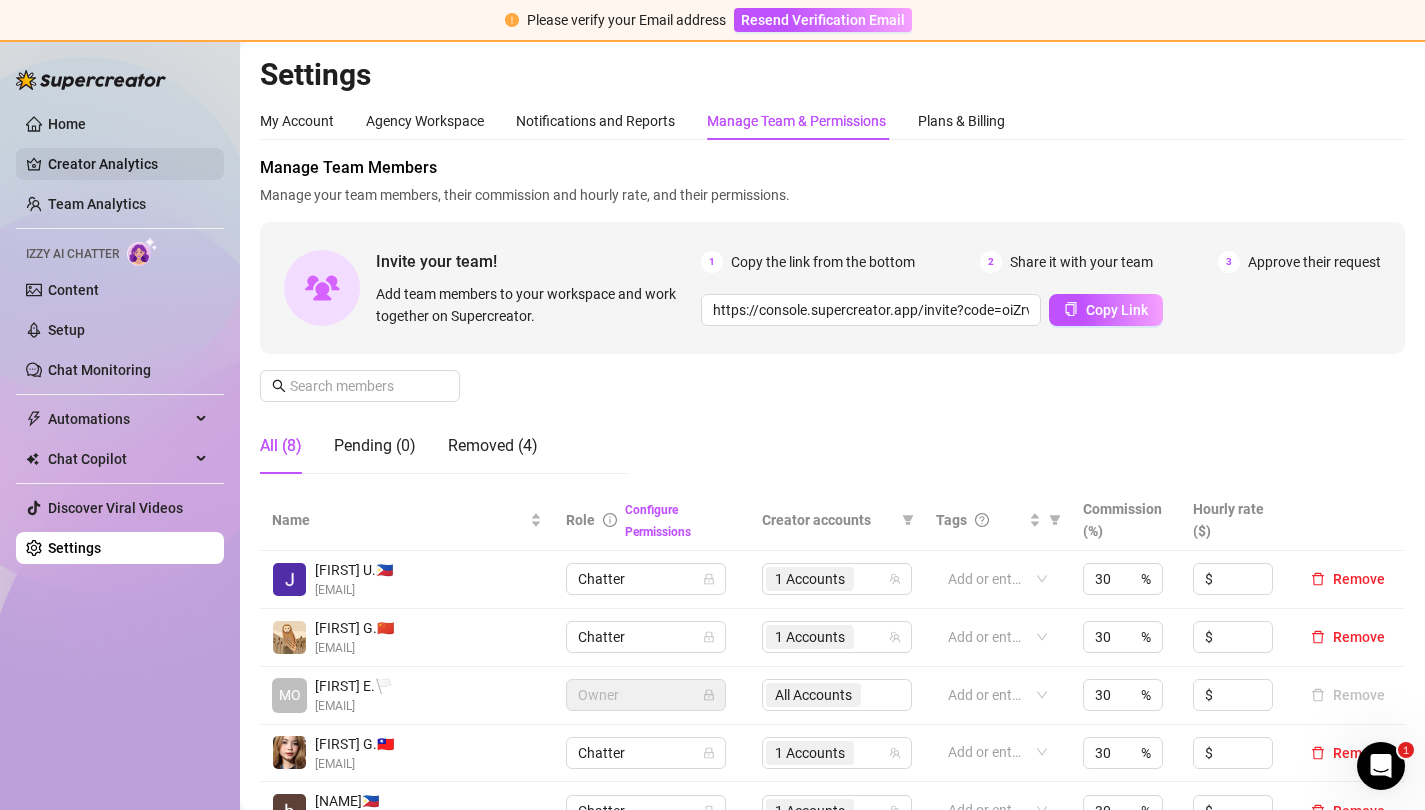 click on "Creator Analytics" at bounding box center [128, 164] 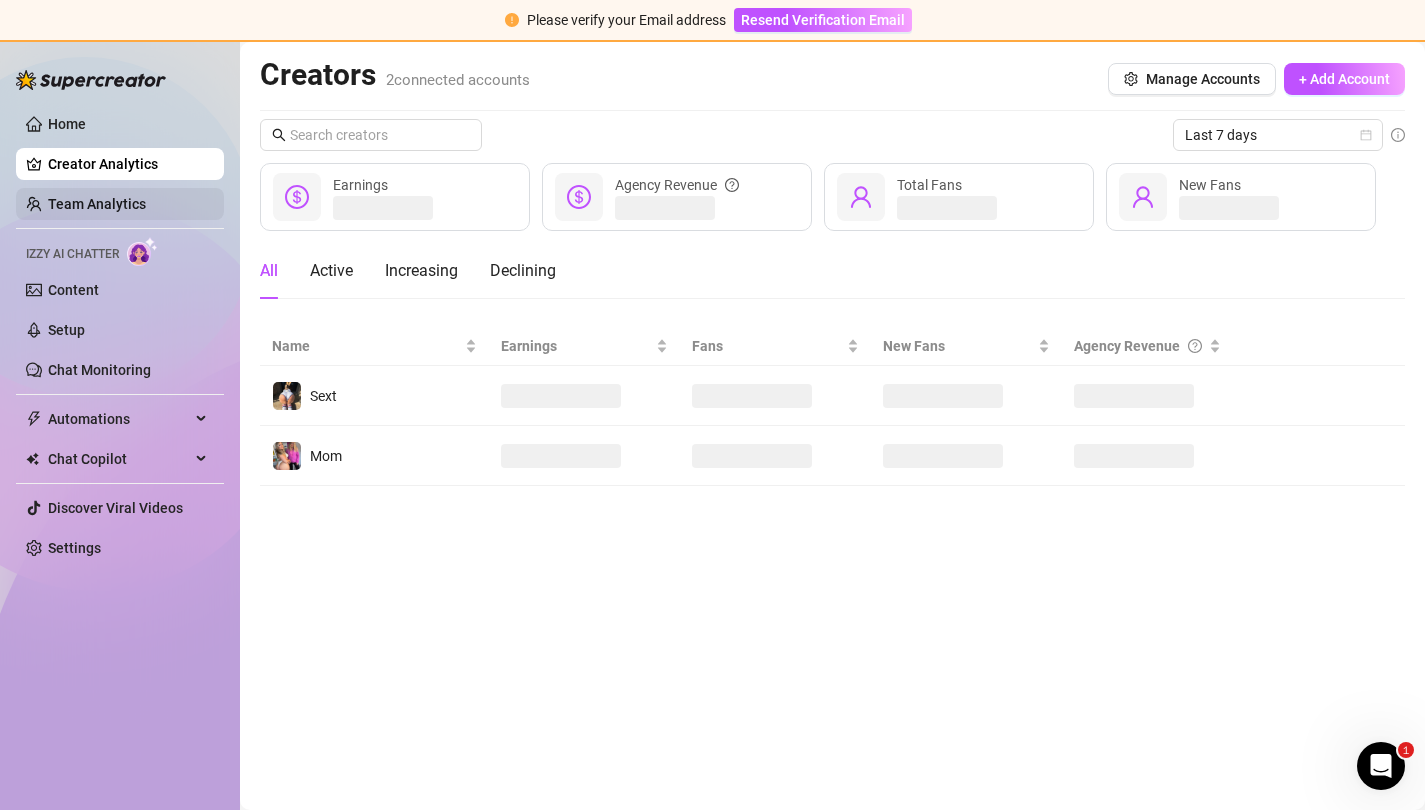 click on "Team Analytics" at bounding box center (97, 204) 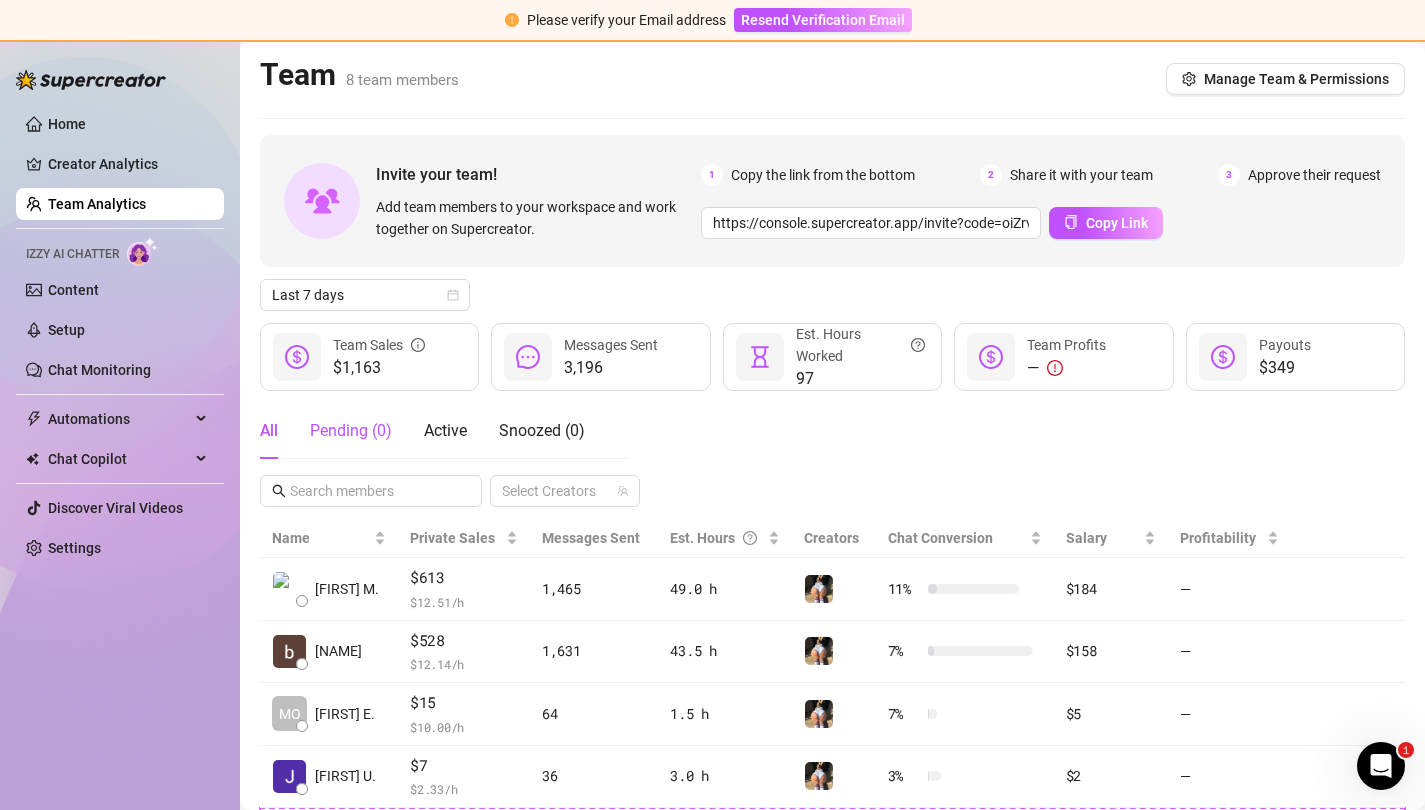 click on "Pending ( 0 )" at bounding box center (351, 431) 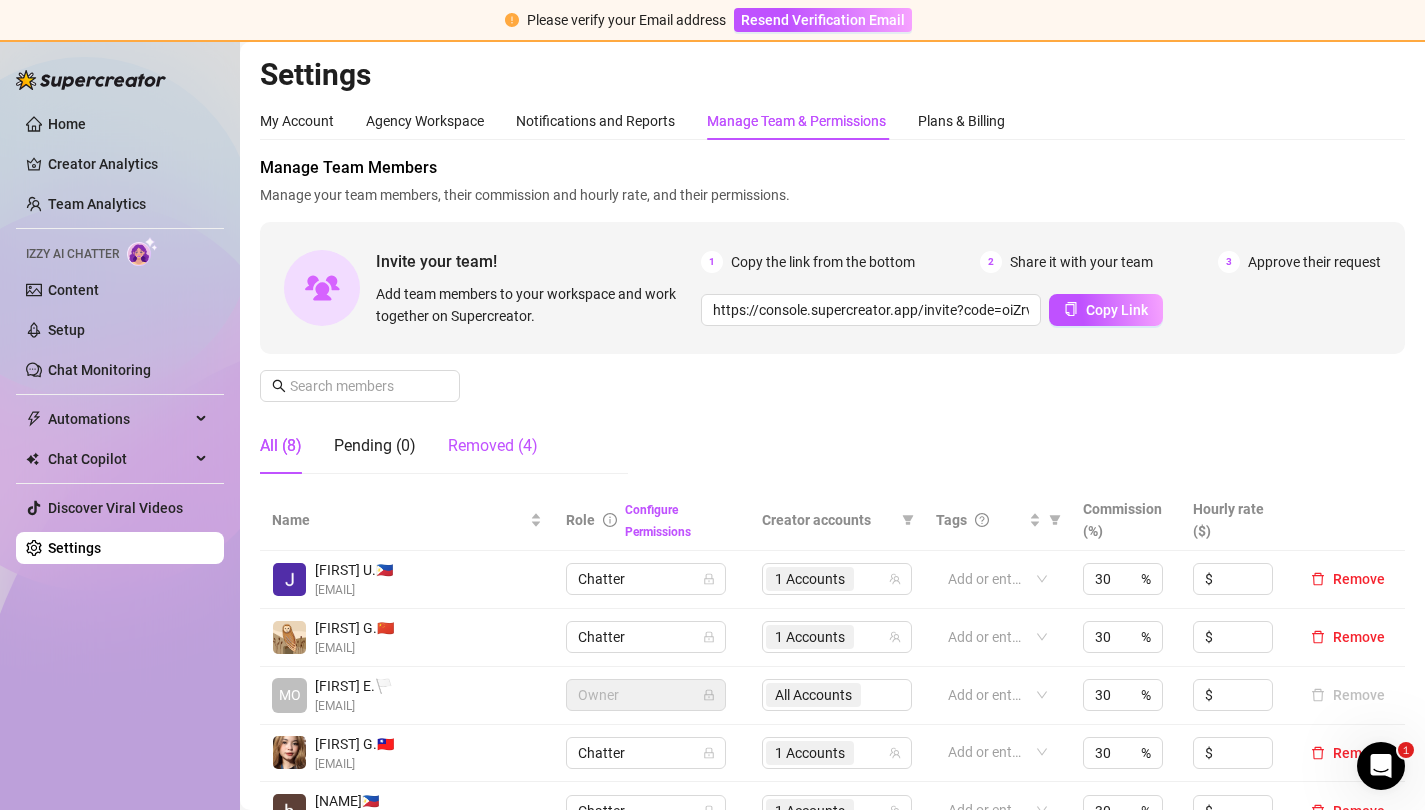 click on "Removed (4)" at bounding box center (493, 446) 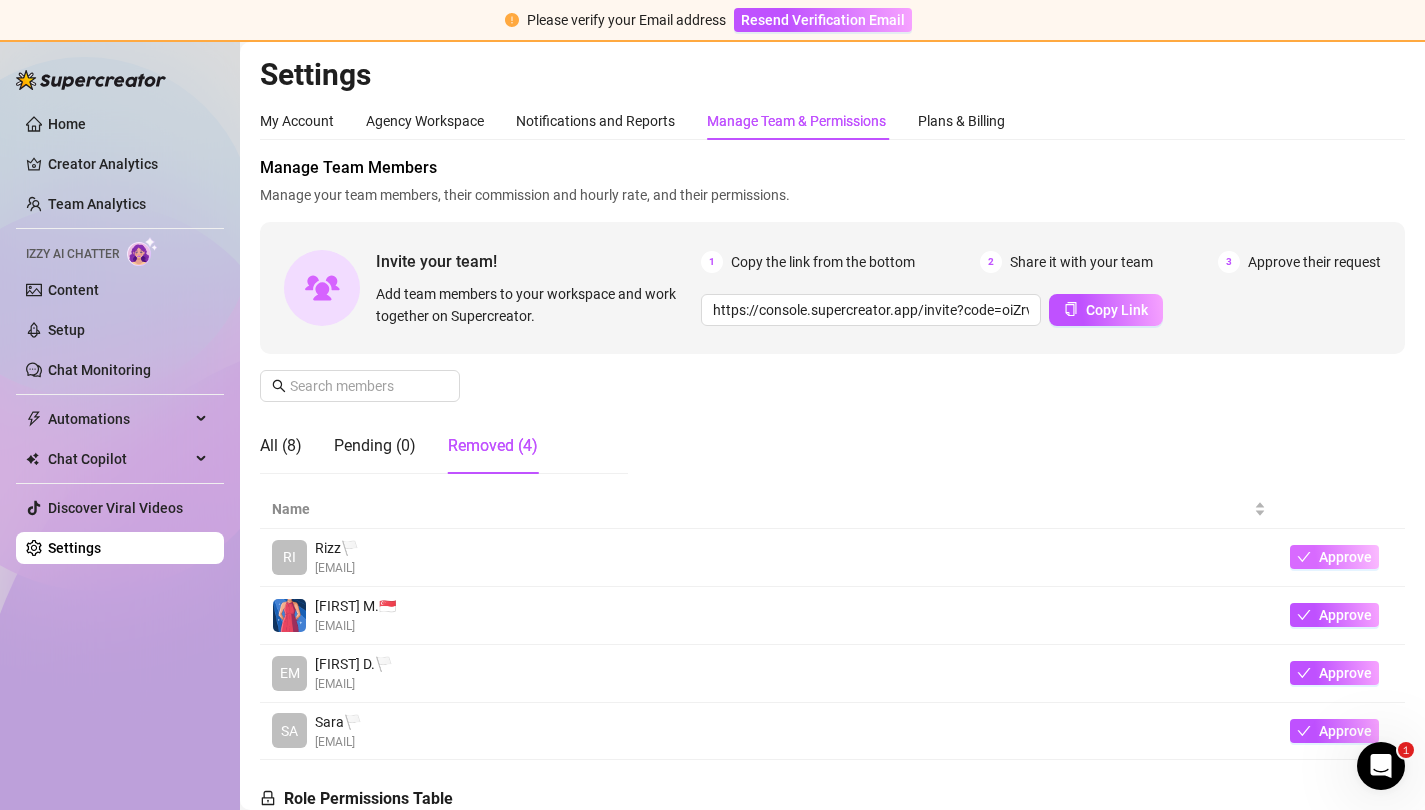 click on "Approve" at bounding box center [1345, 557] 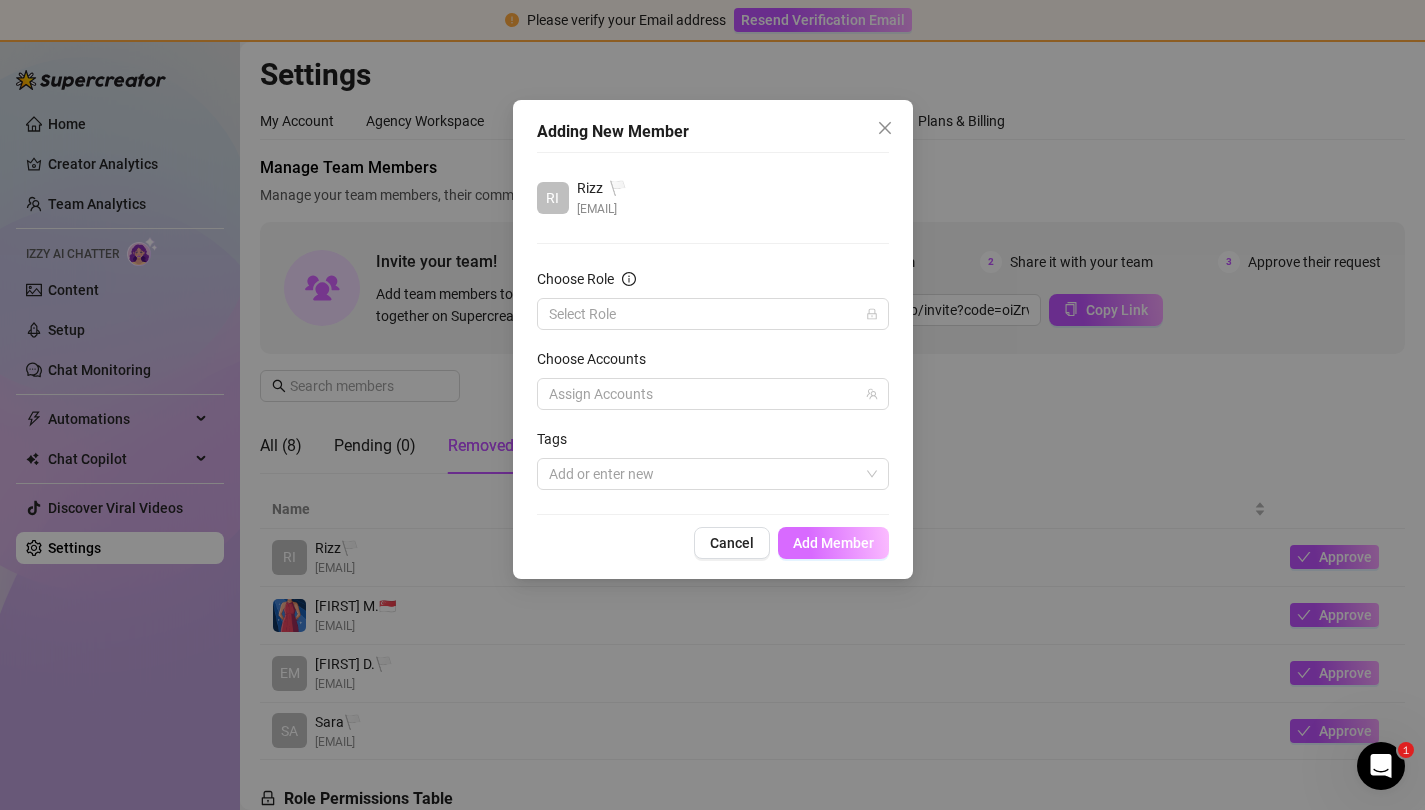 click on "Add Member" at bounding box center [833, 543] 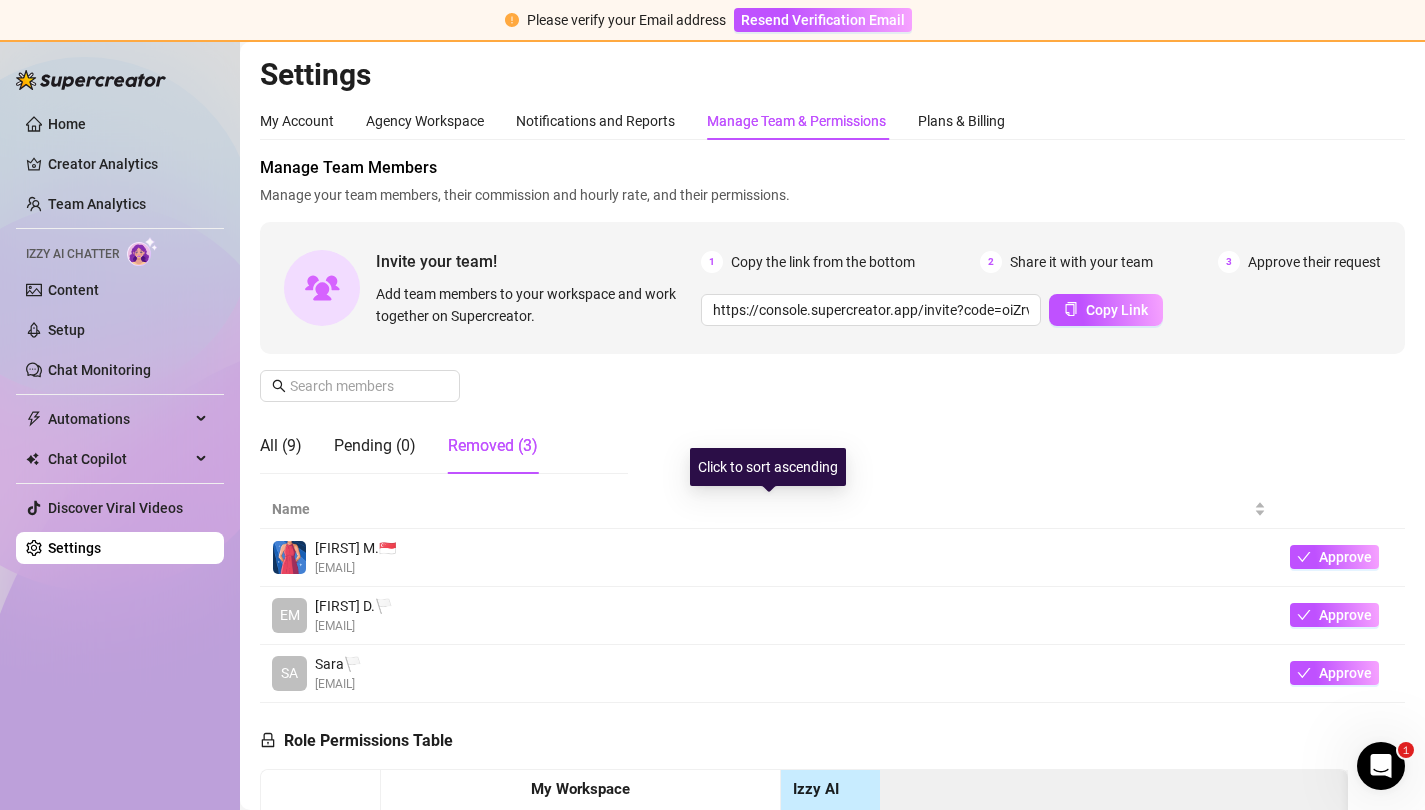 click on "All (9) Pending (0) Removed (3)" at bounding box center (399, 446) 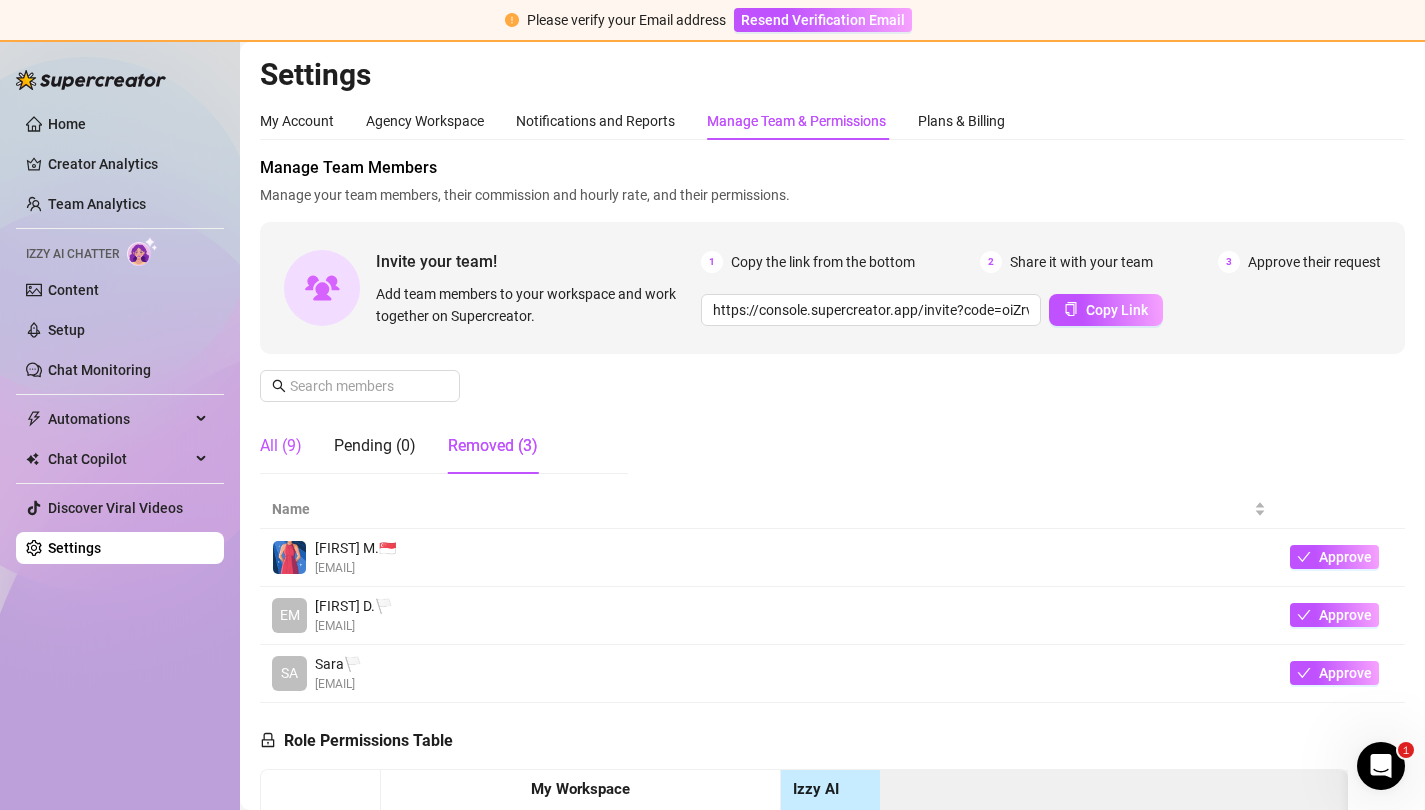 click on "All (9)" at bounding box center [281, 446] 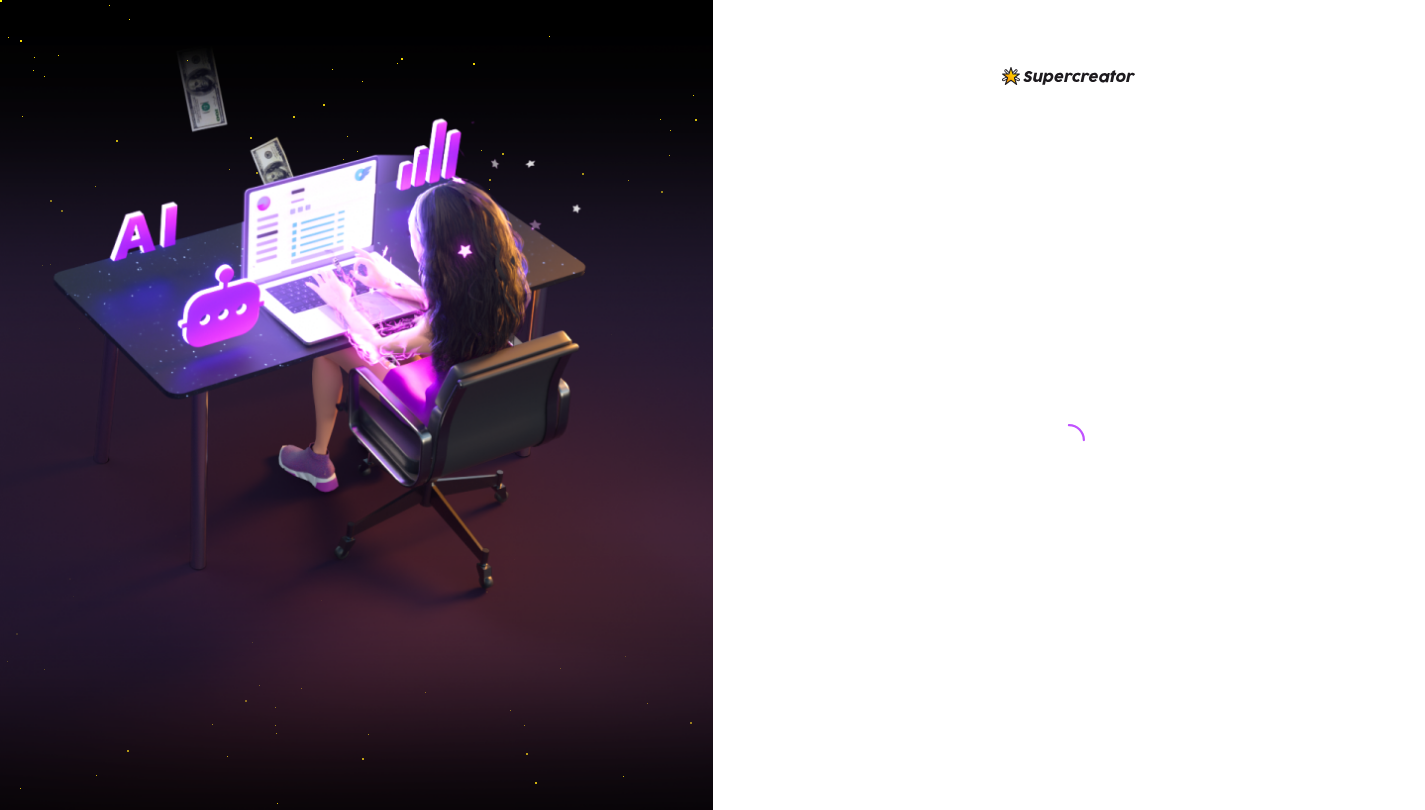 scroll, scrollTop: 0, scrollLeft: 0, axis: both 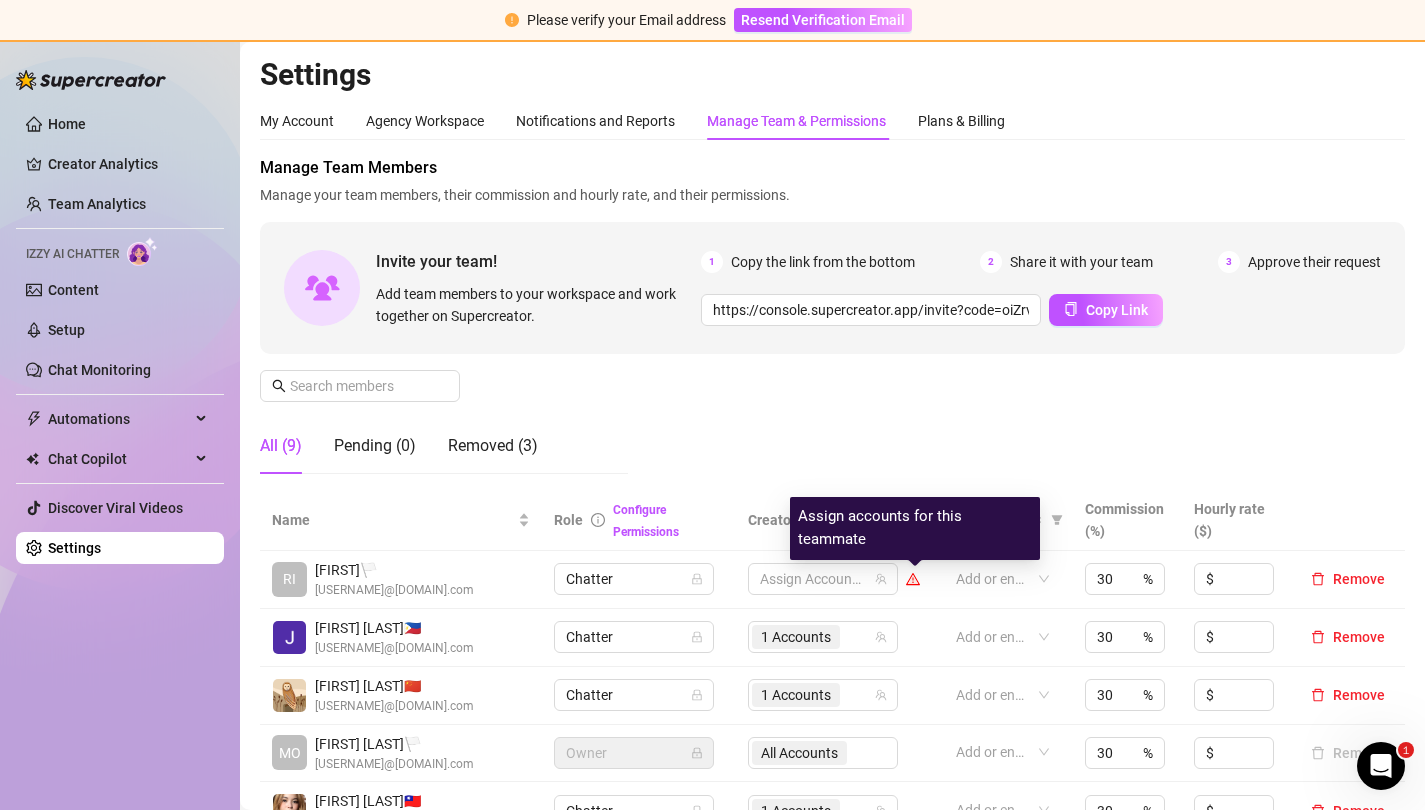 click 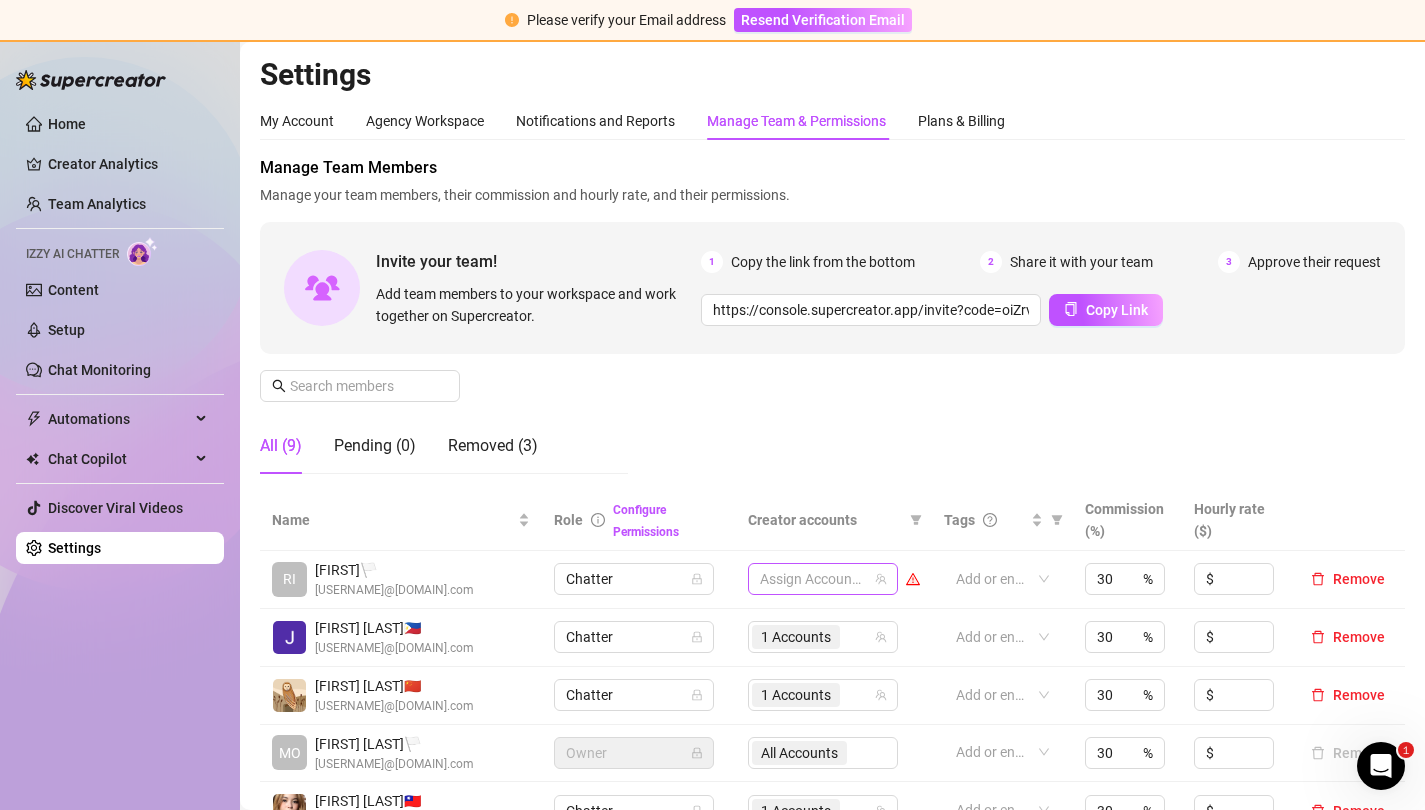 click at bounding box center [812, 579] 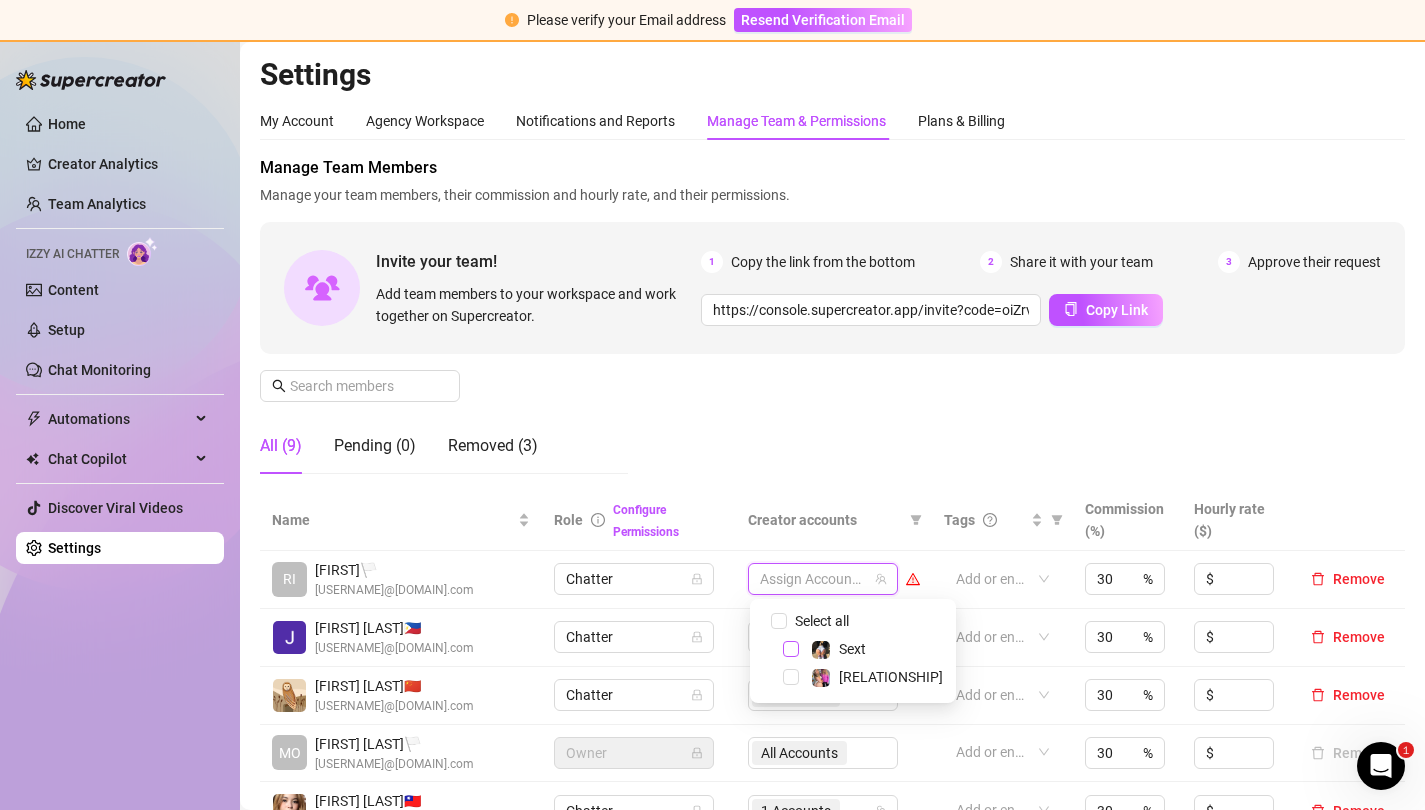 click at bounding box center [791, 649] 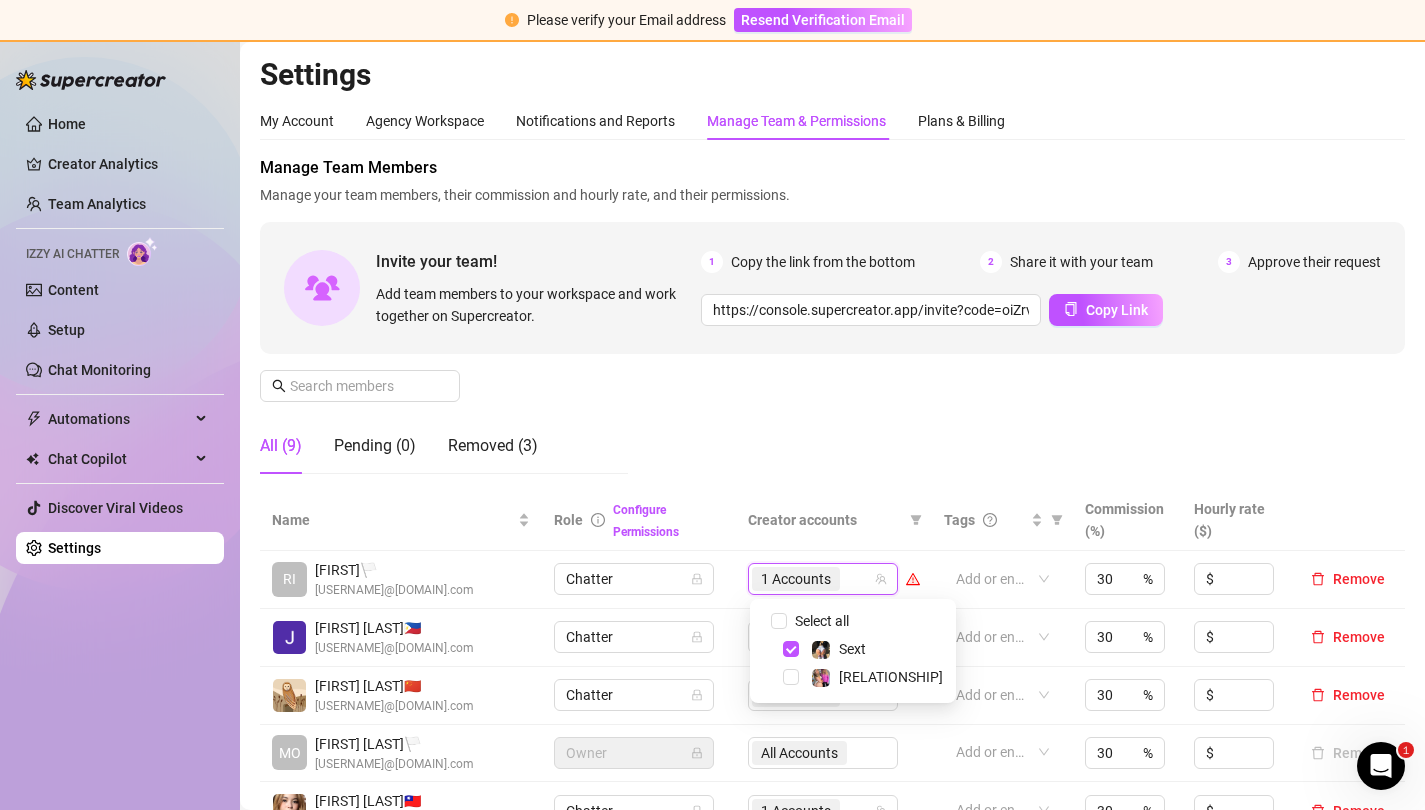click on "Manage Team Members Manage your team members, their commission and hourly rate, and their permissions. Invite your team! Add team members to your workspace and work together on Supercreator. 1 Copy the link from the bottom 2 Share it with your team 3 Approve their request https://console.supercreator.app/invite?code=oiZrvq8XUoRZN0BsJGDiGUZiVbI3&workspace=Kitty%20K%20Fans Copy Link All (9) Pending (0) Removed (3)" at bounding box center [832, 323] 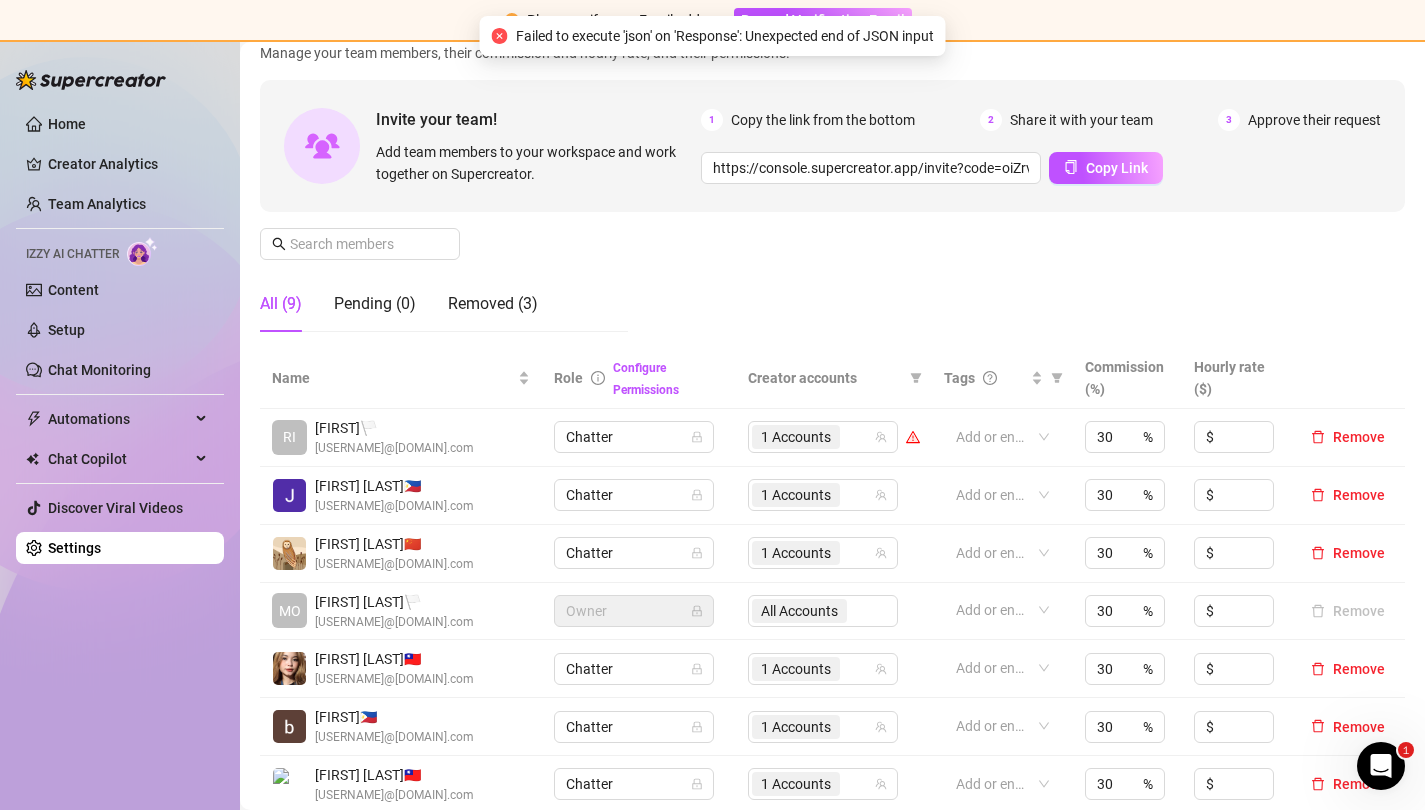 scroll, scrollTop: 0, scrollLeft: 0, axis: both 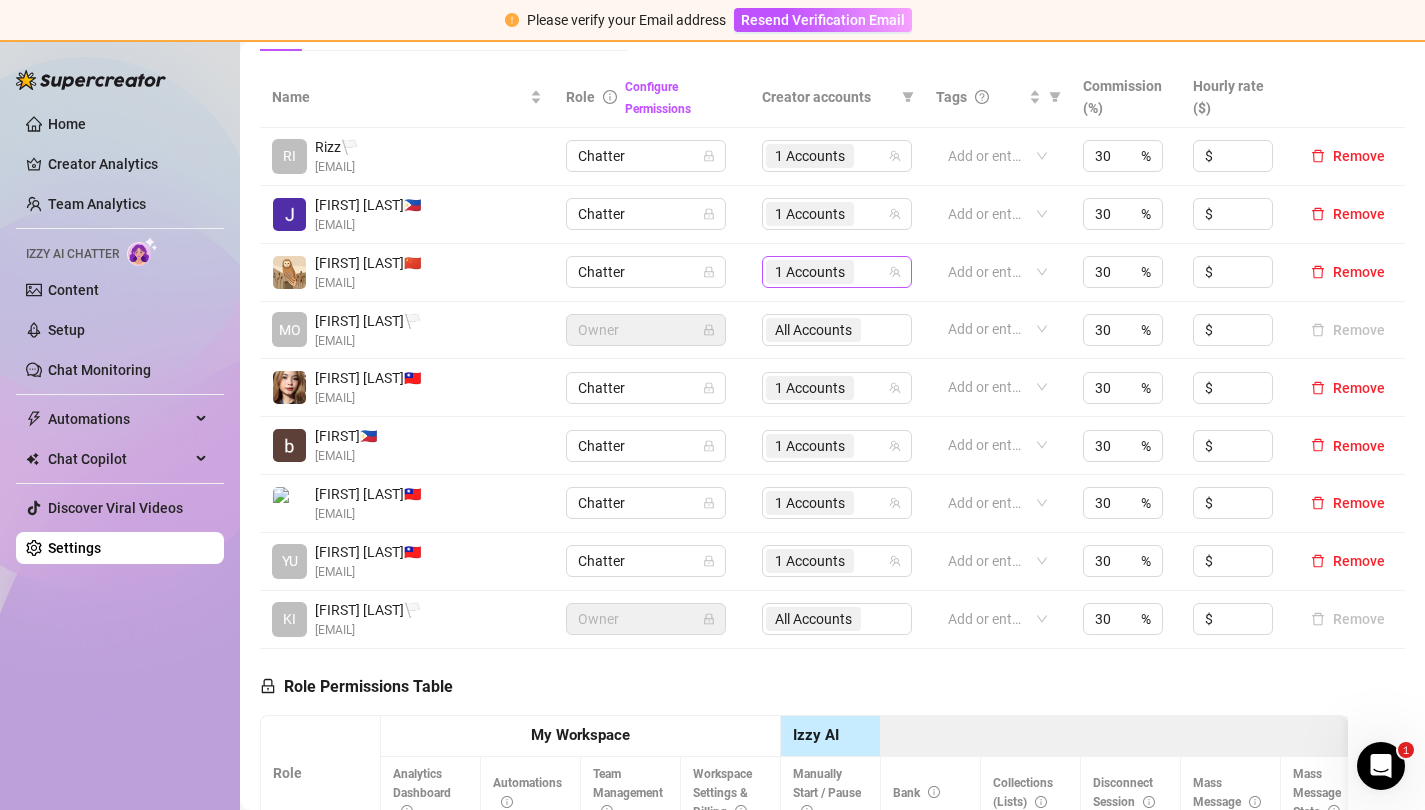 click on "1 Accounts" at bounding box center [826, 272] 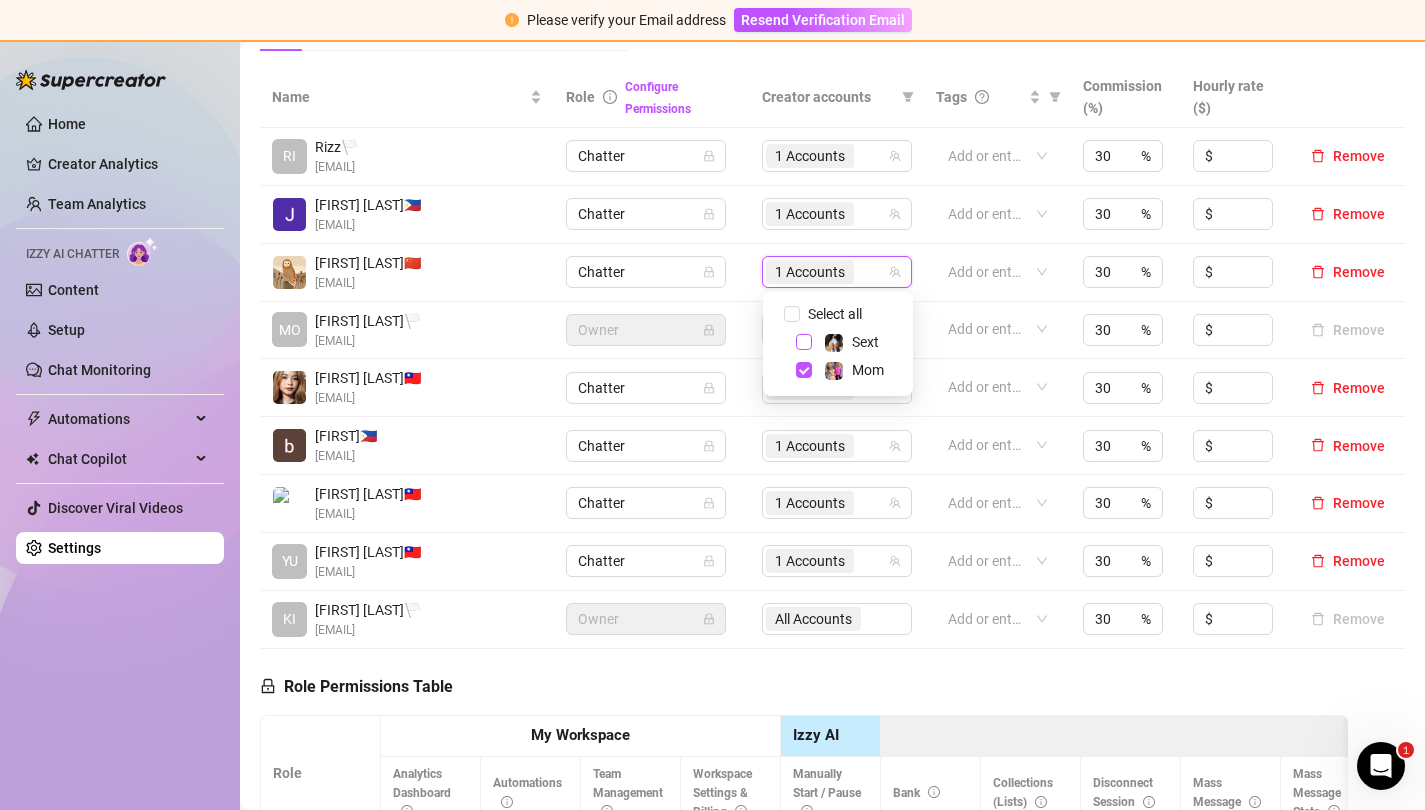 click at bounding box center [804, 342] 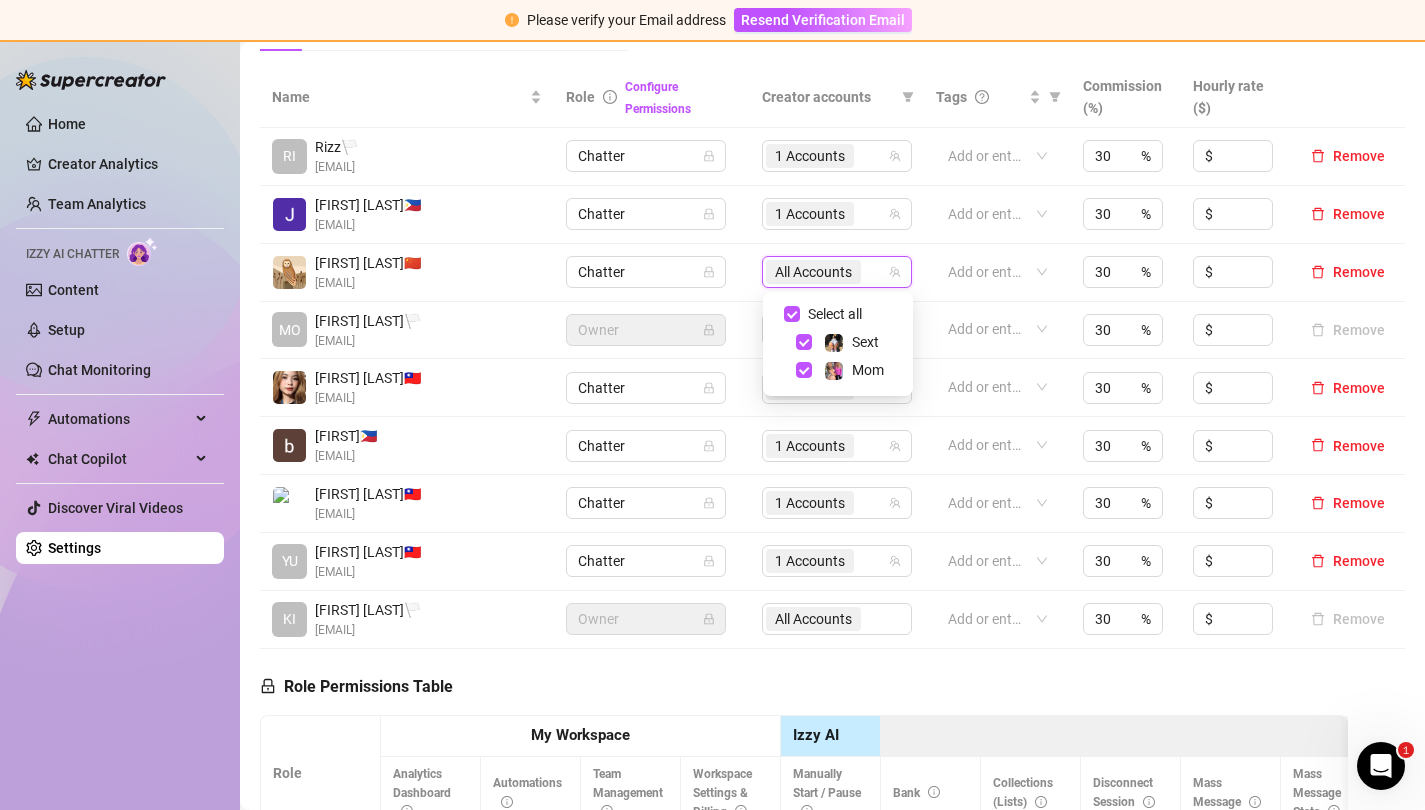 click on "OnlyFans Side Menu" at bounding box center [1731, 736] 